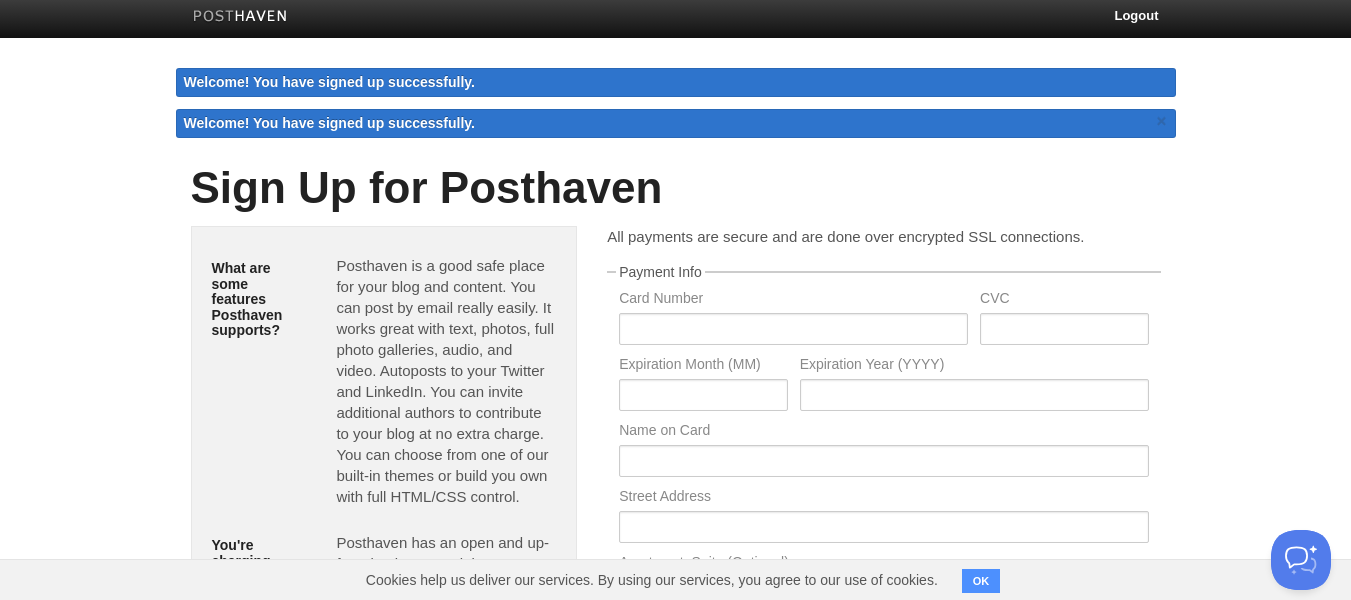 scroll, scrollTop: 0, scrollLeft: 0, axis: both 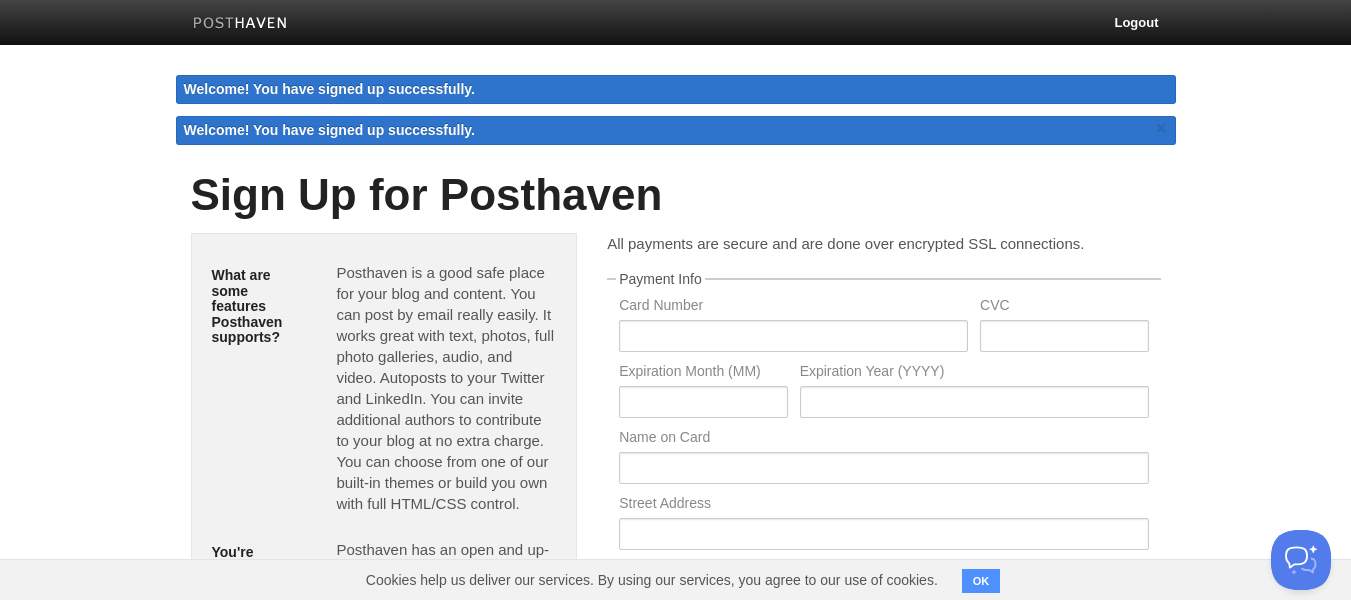 click on "OK" at bounding box center [981, 581] 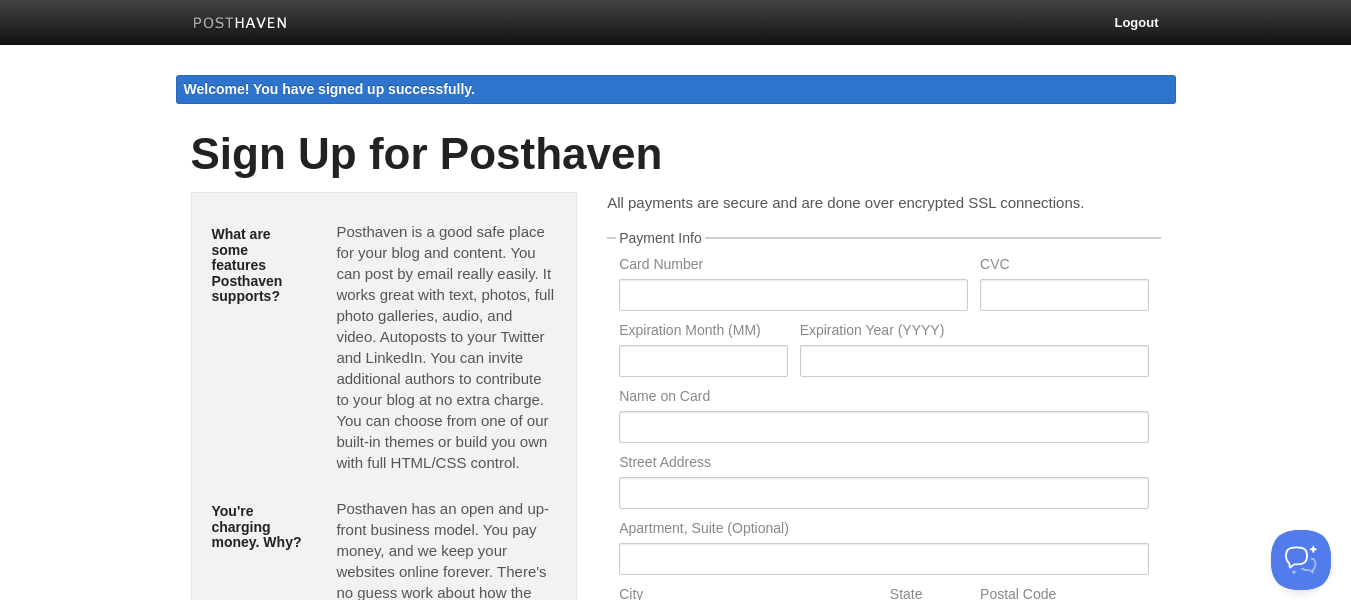 click at bounding box center (240, 24) 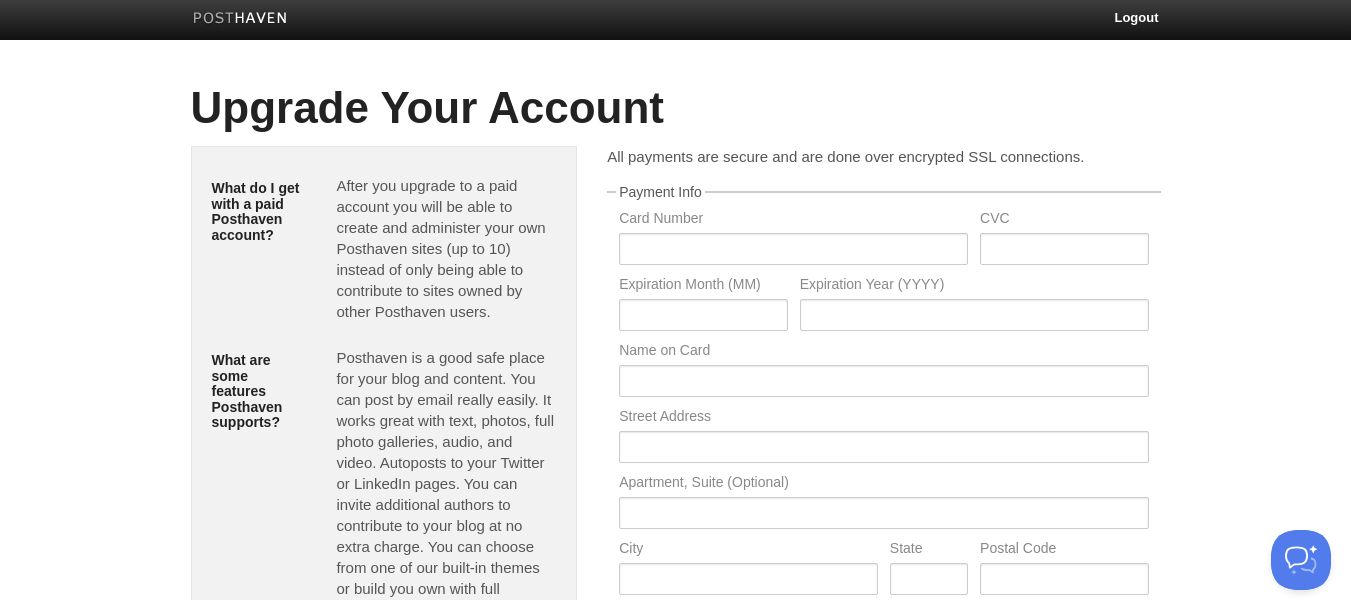 scroll, scrollTop: 0, scrollLeft: 0, axis: both 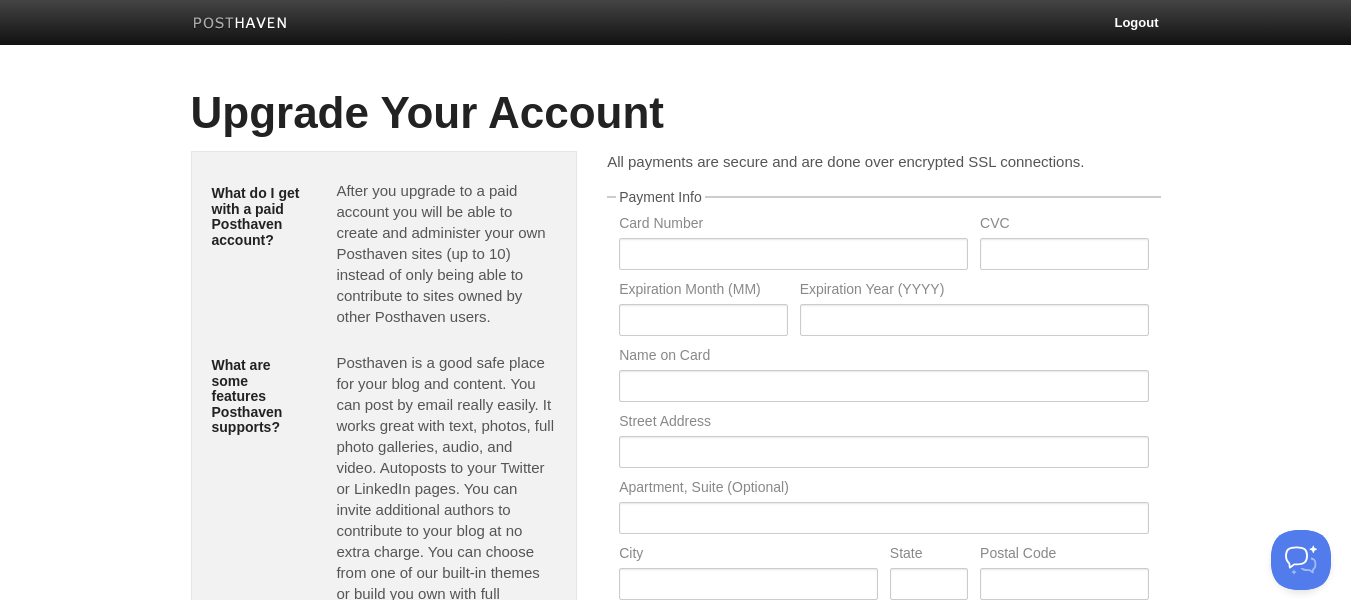 click at bounding box center (240, 24) 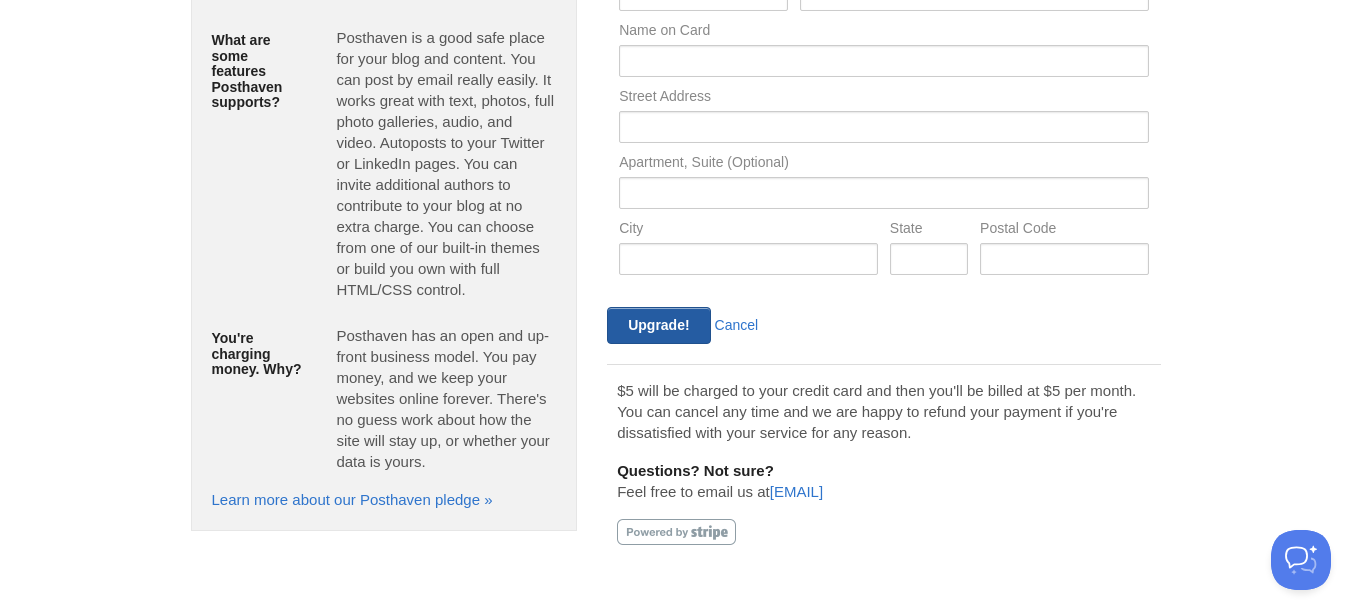 scroll, scrollTop: 0, scrollLeft: 0, axis: both 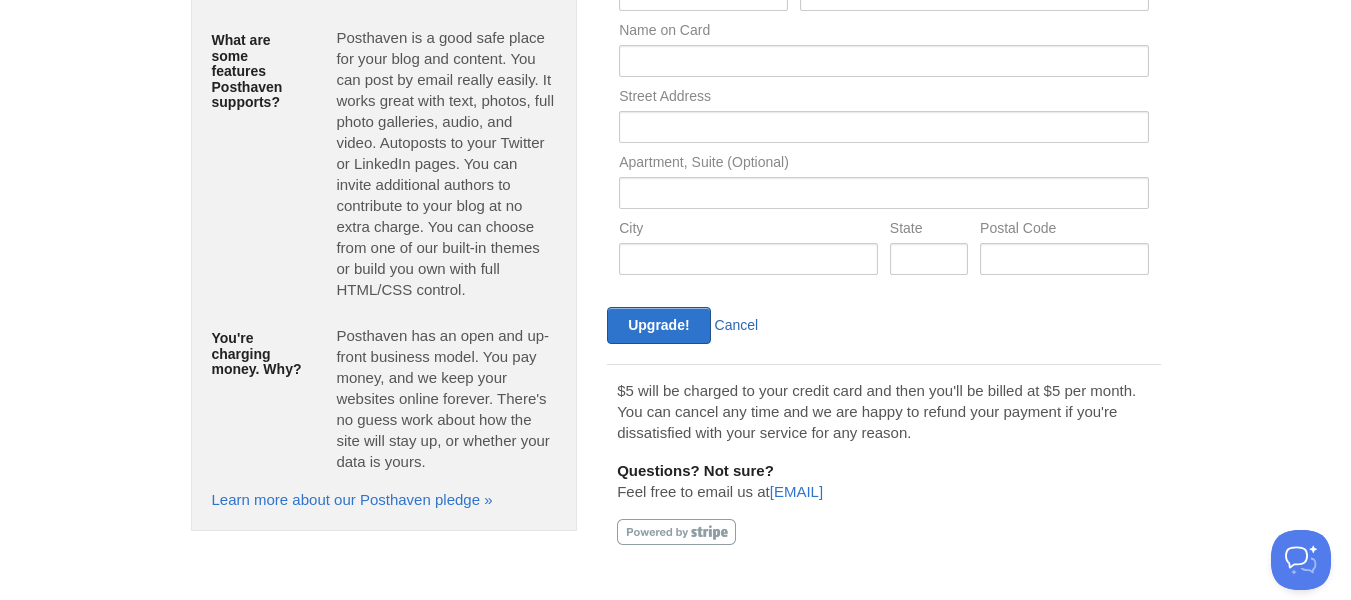 click on "Cancel" at bounding box center (737, 325) 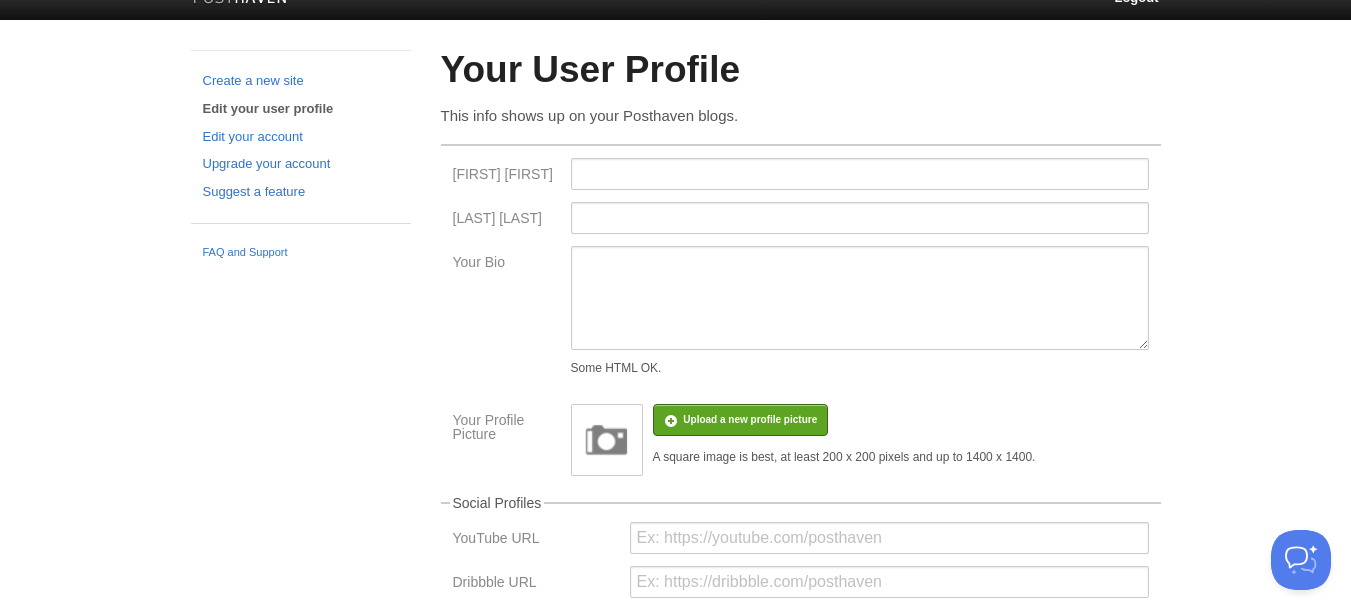 scroll, scrollTop: 0, scrollLeft: 0, axis: both 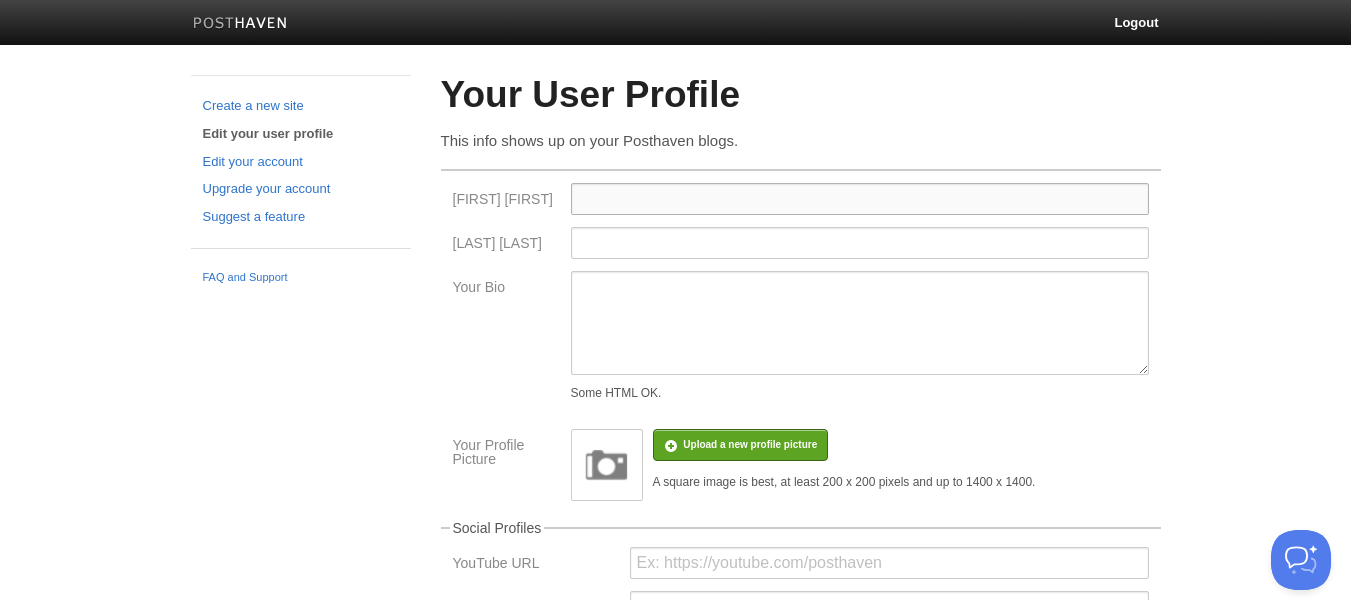 click on "[FIRST] [FIRST]" at bounding box center [860, 199] 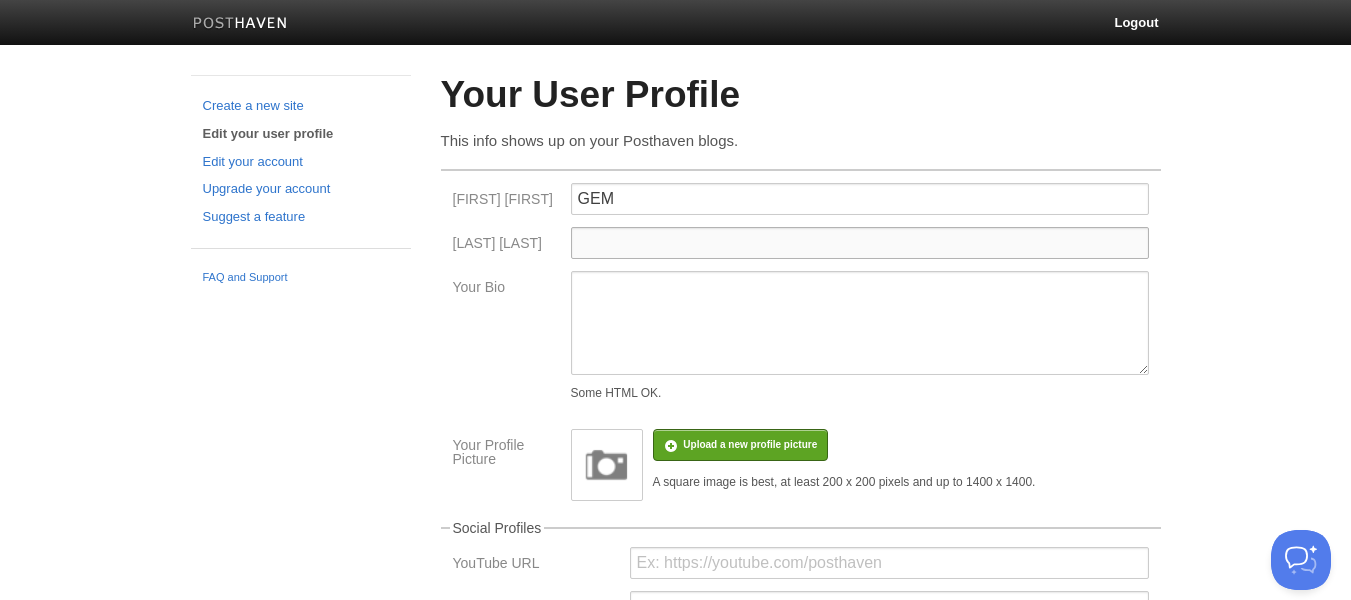 type on "Beauty PMU" 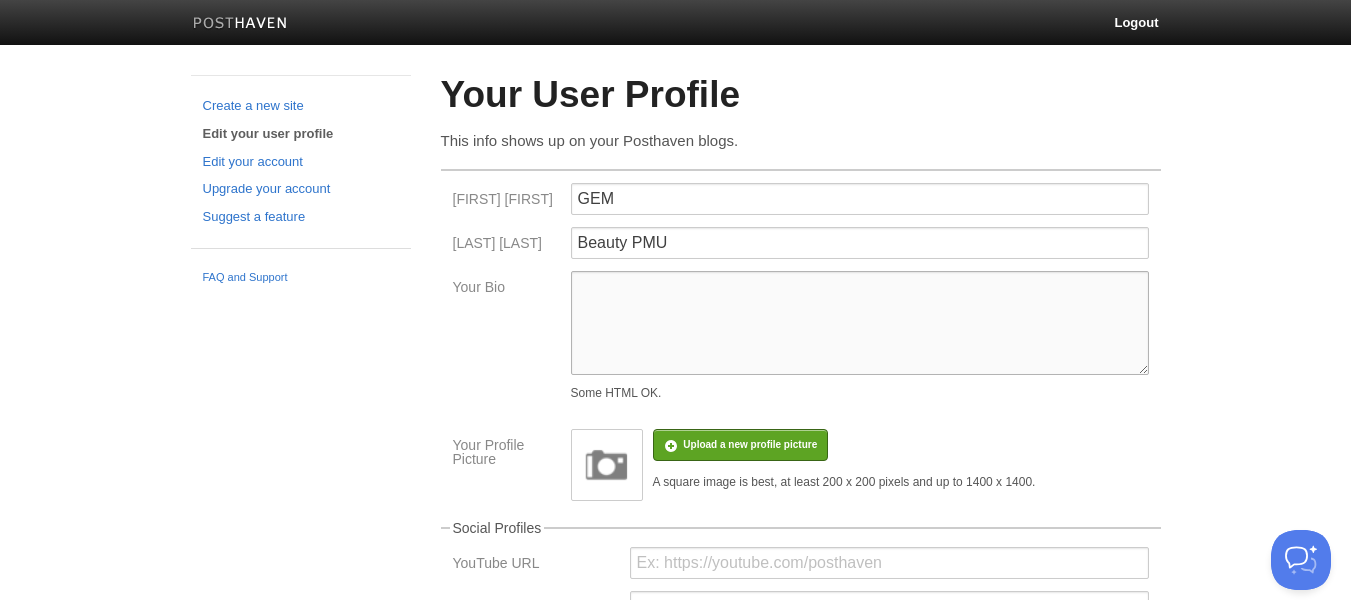 click on "Your Bio" at bounding box center [860, 323] 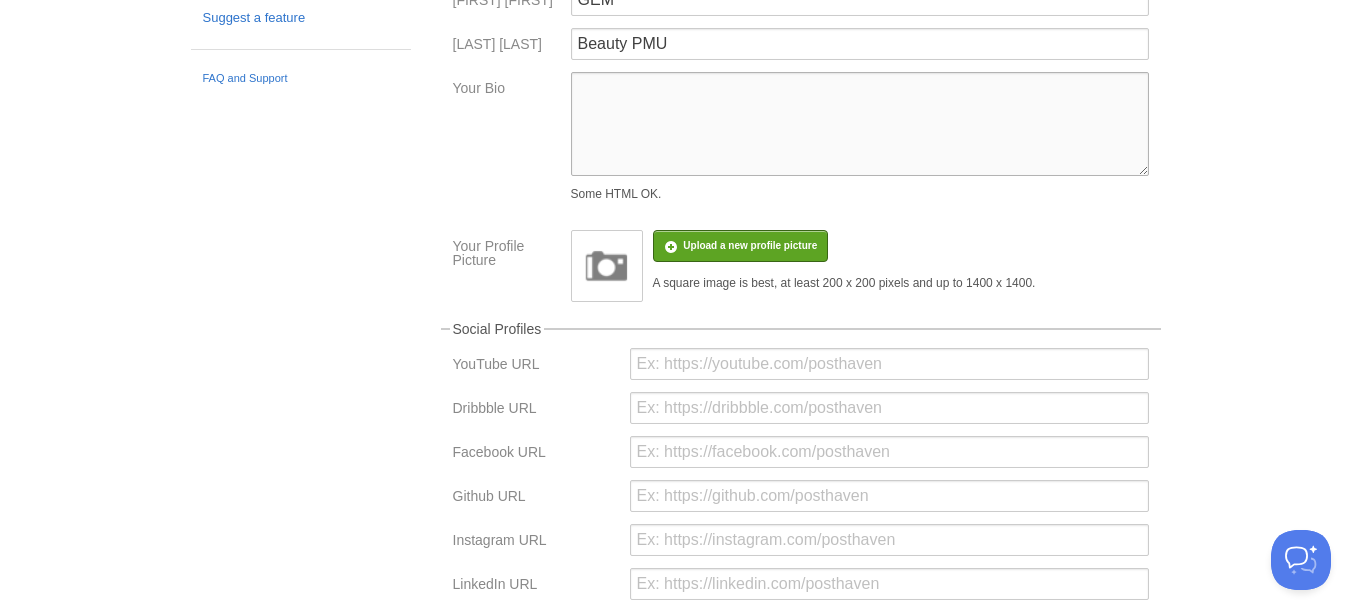 scroll, scrollTop: 200, scrollLeft: 0, axis: vertical 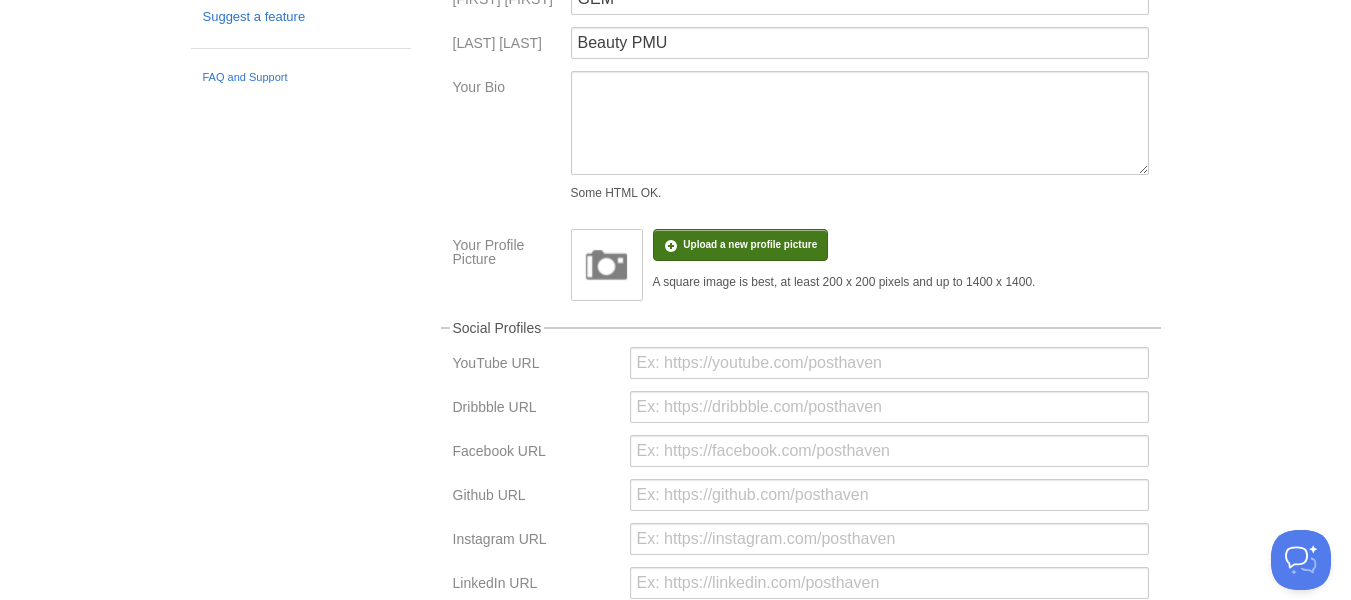 click at bounding box center (149, 255) 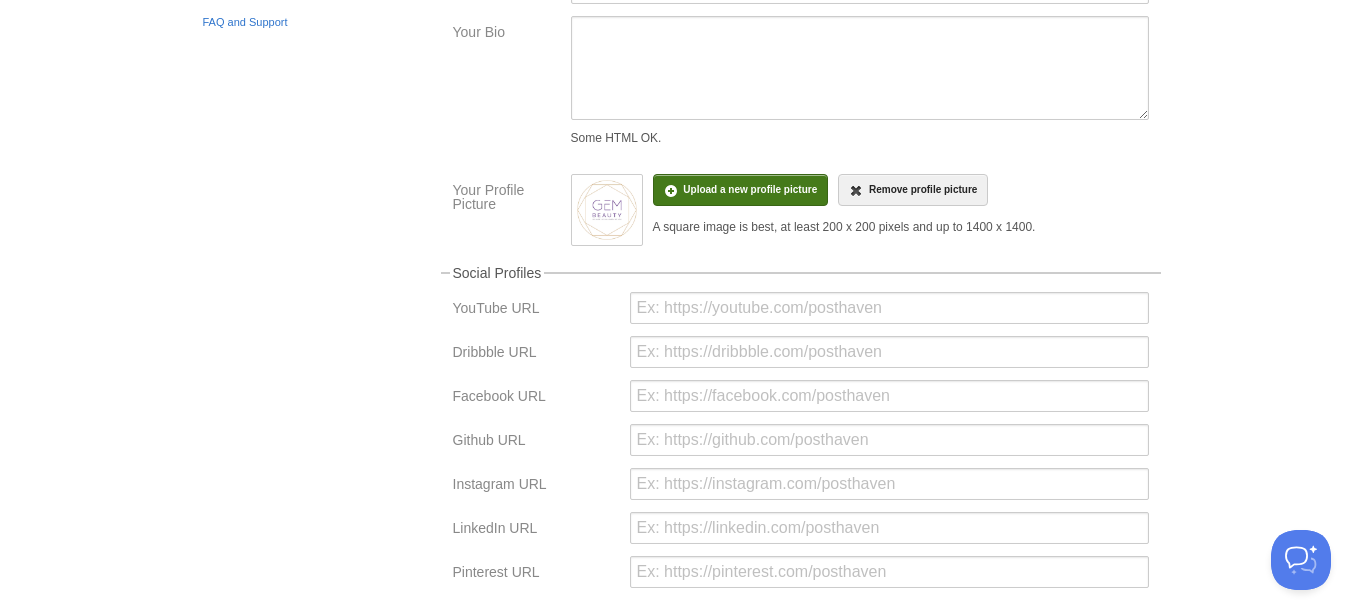 scroll, scrollTop: 300, scrollLeft: 0, axis: vertical 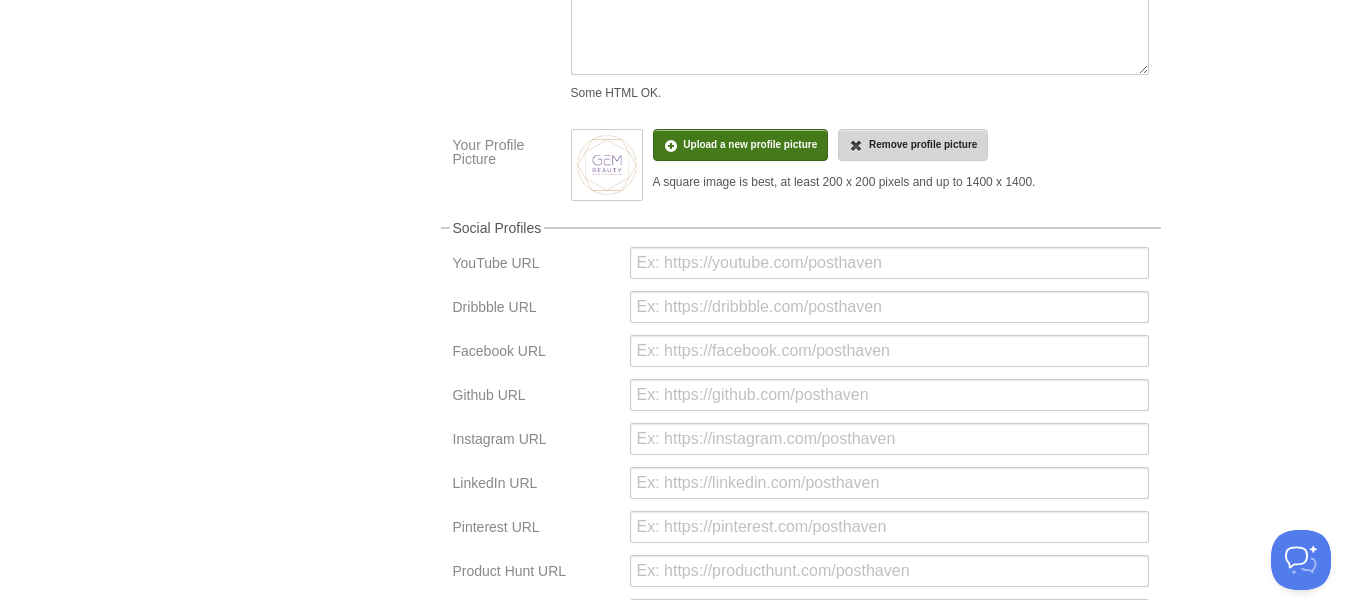click on "Remove profile picture" at bounding box center [923, 144] 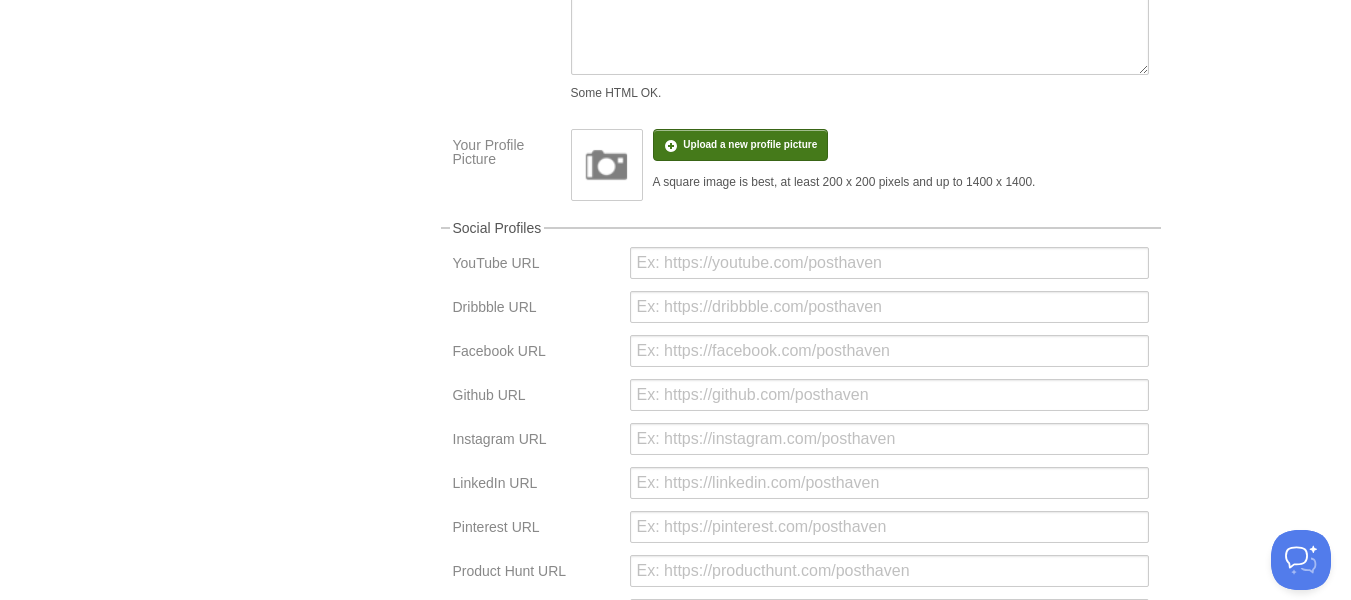click at bounding box center (149, 155) 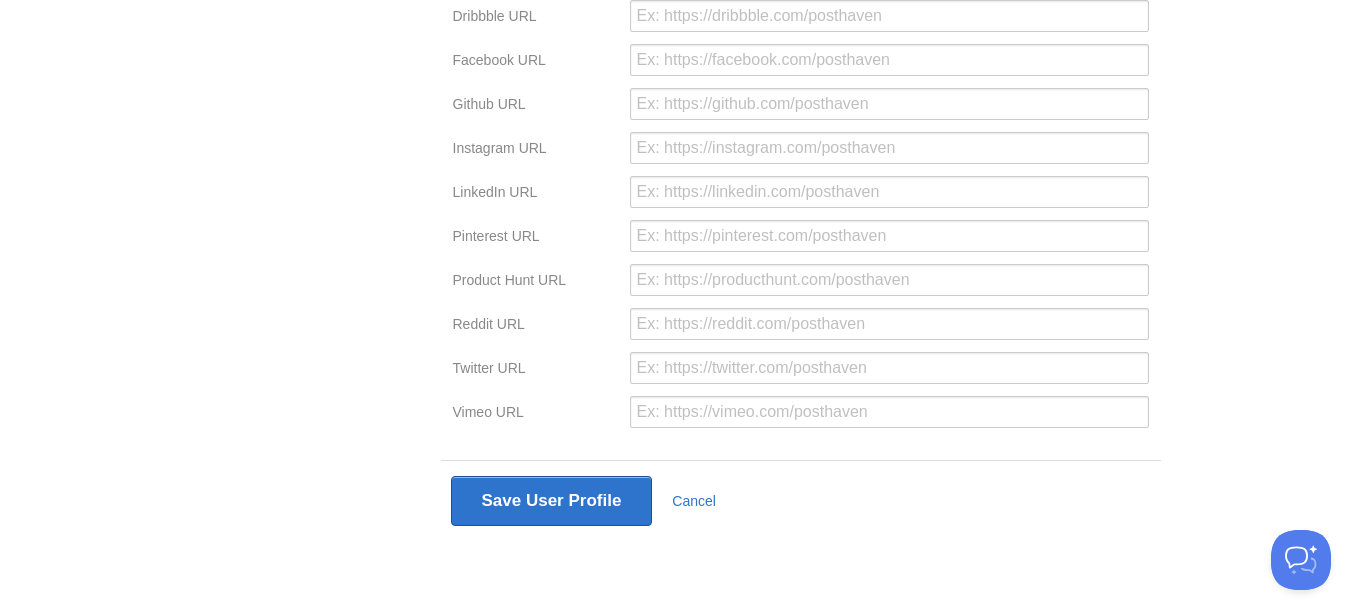 scroll, scrollTop: 391, scrollLeft: 0, axis: vertical 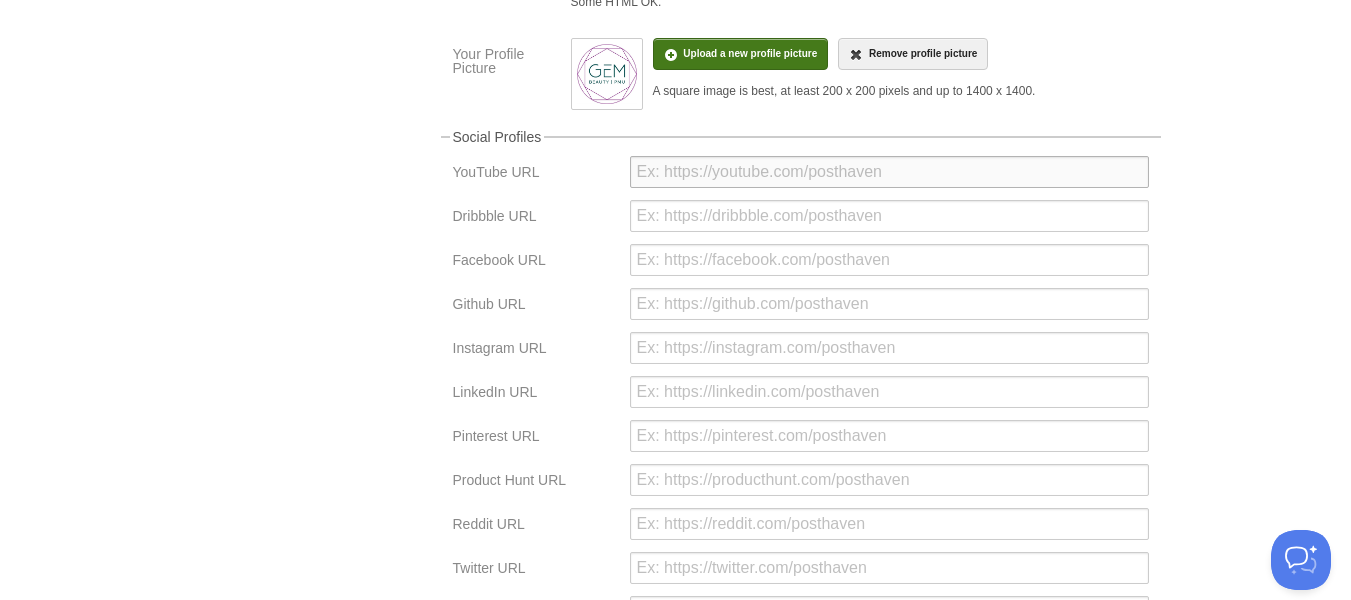 click at bounding box center [889, 172] 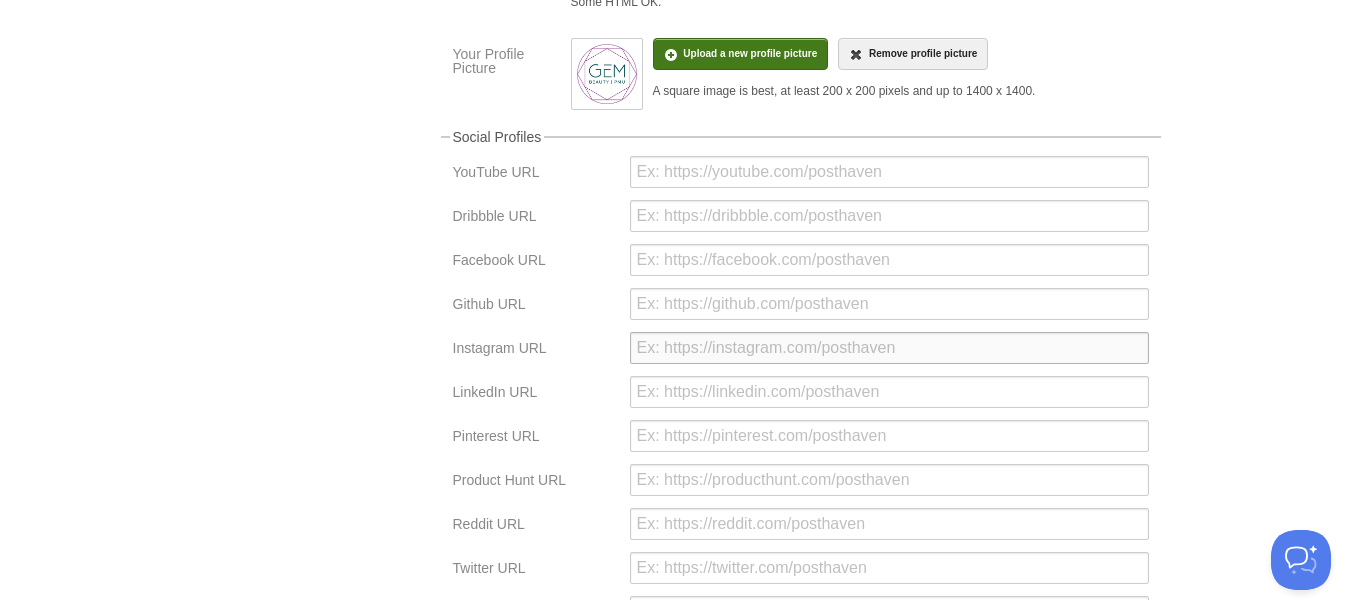 click at bounding box center (889, 348) 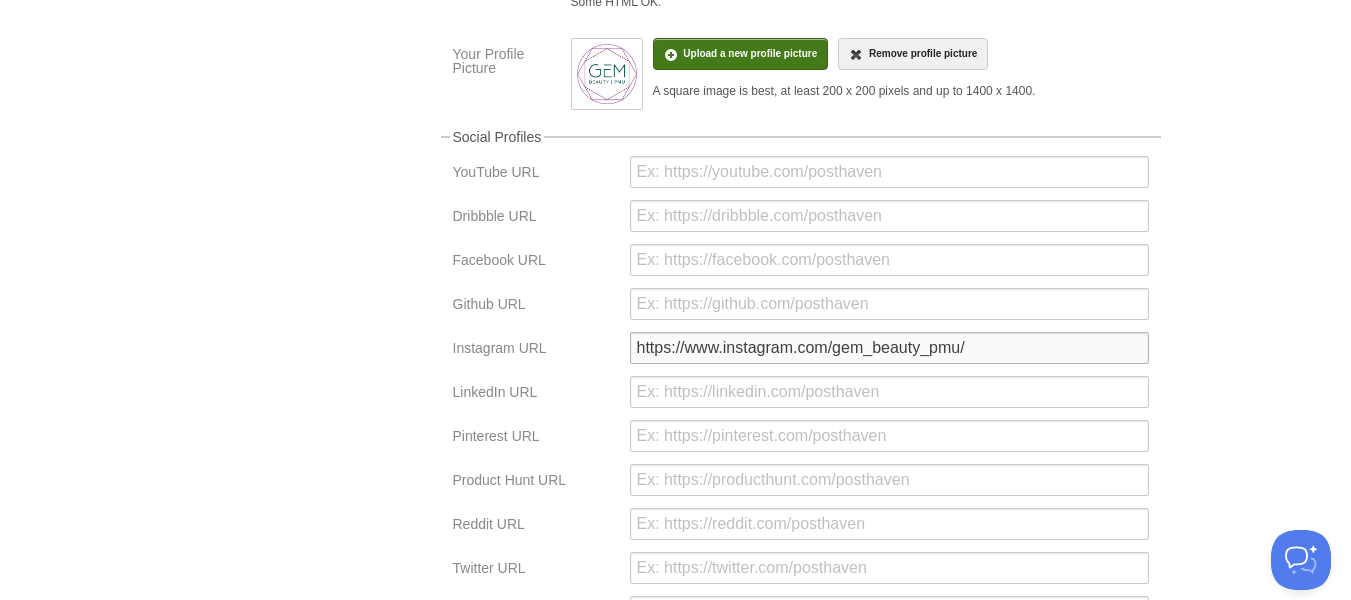 type on "https://www.instagram.com/gem_beauty_pmu/" 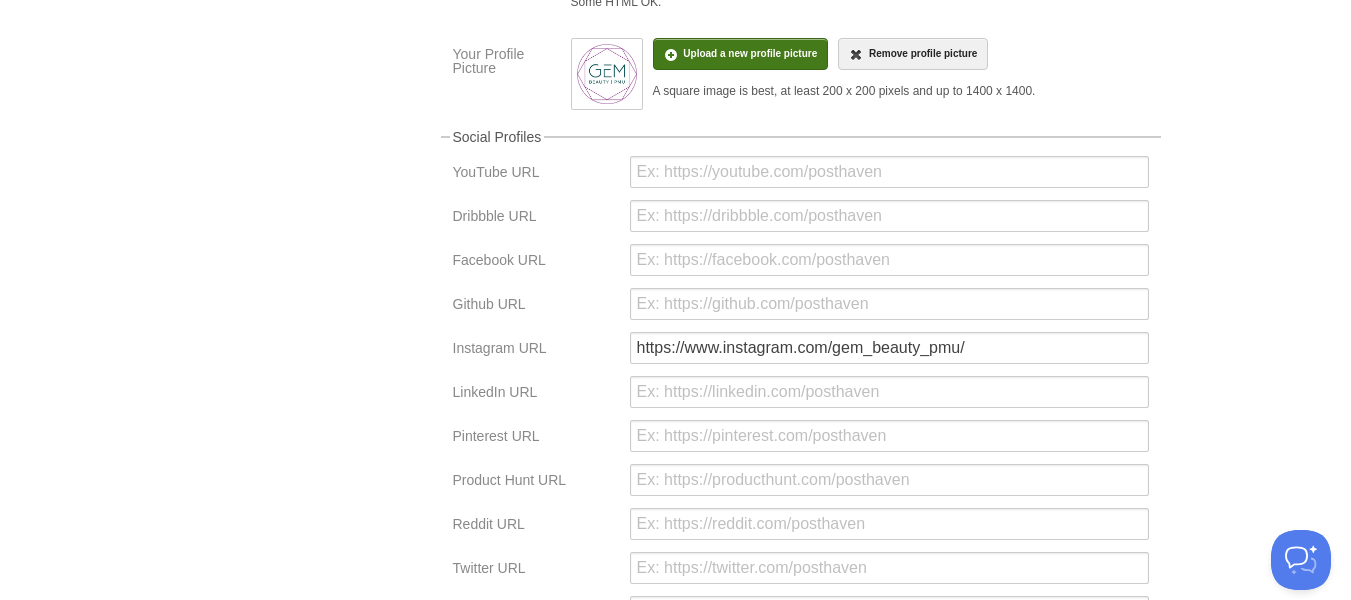 click on "Create a new site
Edit your user profile
Edit your account
Upgrade your account
Suggest a feature
FAQ and Support
Your User Profile
This info shows up on your Posthaven blogs.
[FIRST]
GEM
[LAST]
Beauty PMU
Your Bio
Some HTML OK.
Your Profile Picture
Upload a new profile picture
Remove profile picture
A square image is best, at least 200 x 200 pixels and up to 1400 x 1400.
Social Profiles
YouTube URL" at bounding box center [676, 242] 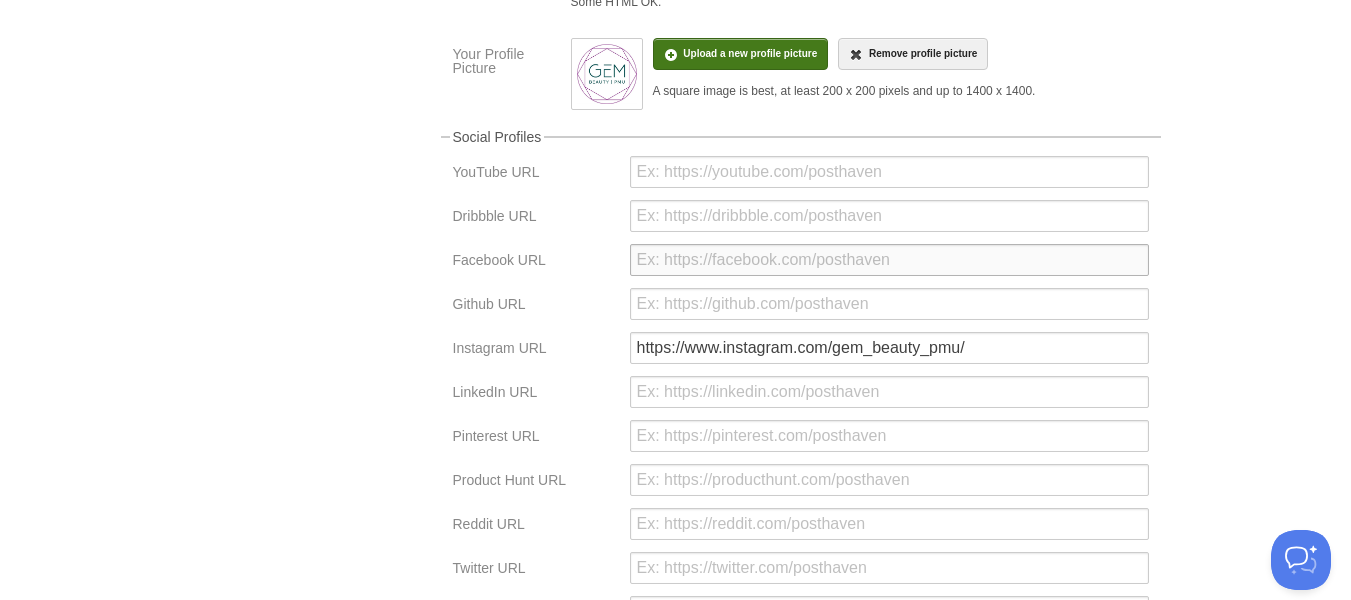 click at bounding box center (889, 260) 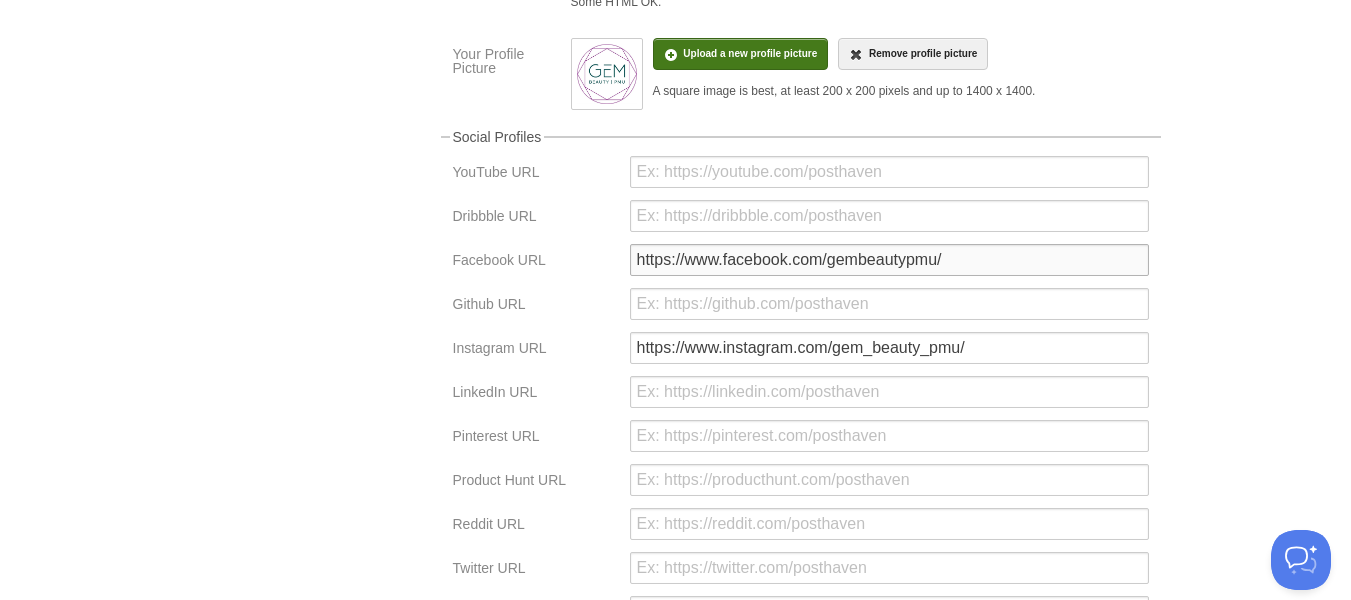 type on "https://www.facebook.com/gembeautypmu/" 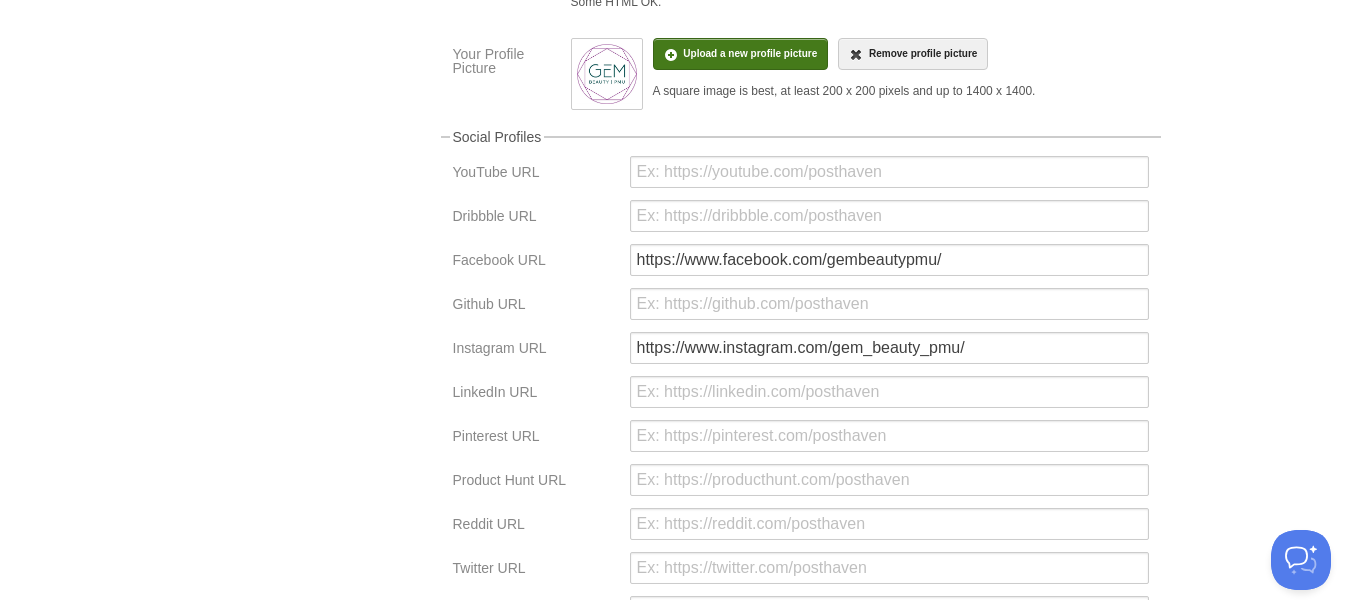 click on "Create a new site
Edit your user profile
Edit your account
Upgrade your account
Suggest a feature
FAQ and Support
Your User Profile
This info shows up on your Posthaven blogs.
[FIRST]
GEM
[LAST]
Beauty PMU
Your Bio
Some HTML OK.
Your Profile Picture
Upload a new profile picture
Remove profile picture
A square image is best, at least 200 x 200 pixels and up to 1400 x 1400.
Social Profiles
YouTube URL" at bounding box center (676, 242) 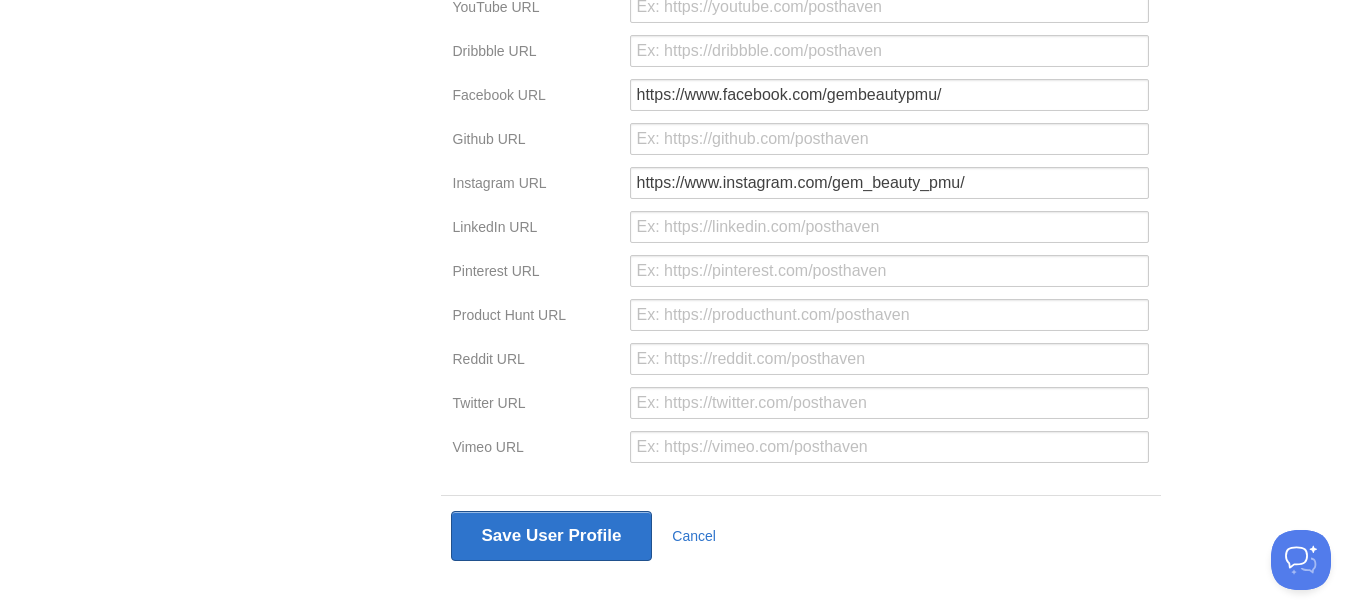 scroll, scrollTop: 591, scrollLeft: 0, axis: vertical 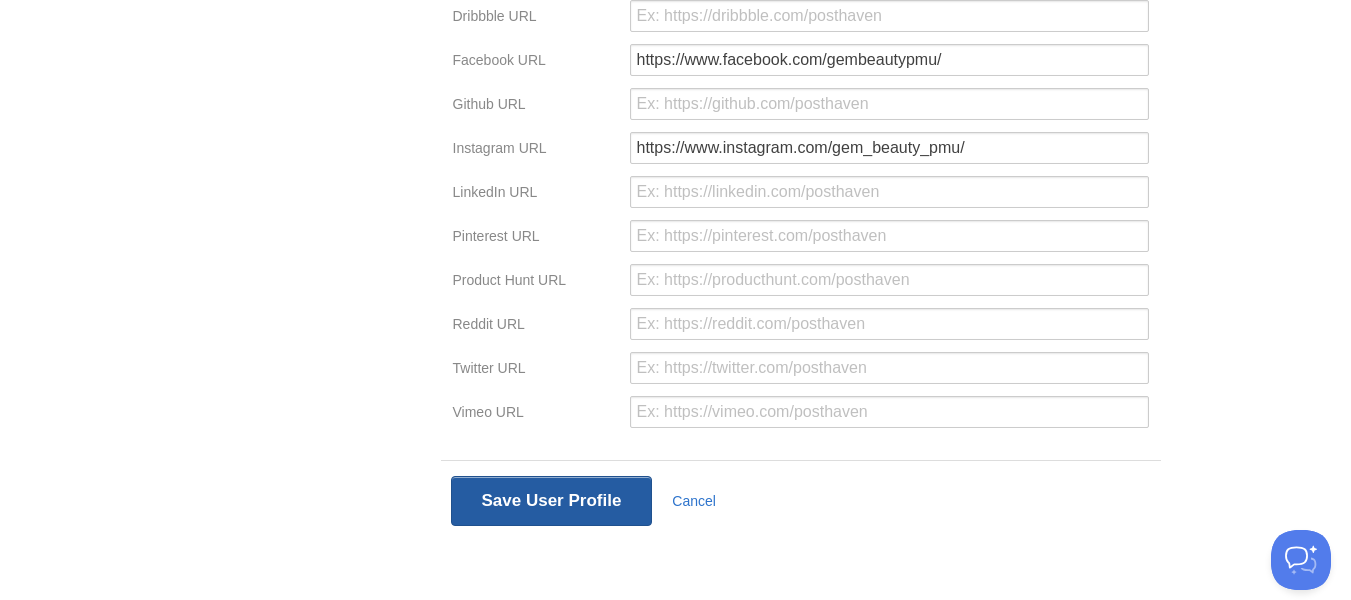 click on "Save User Profile" at bounding box center [552, 501] 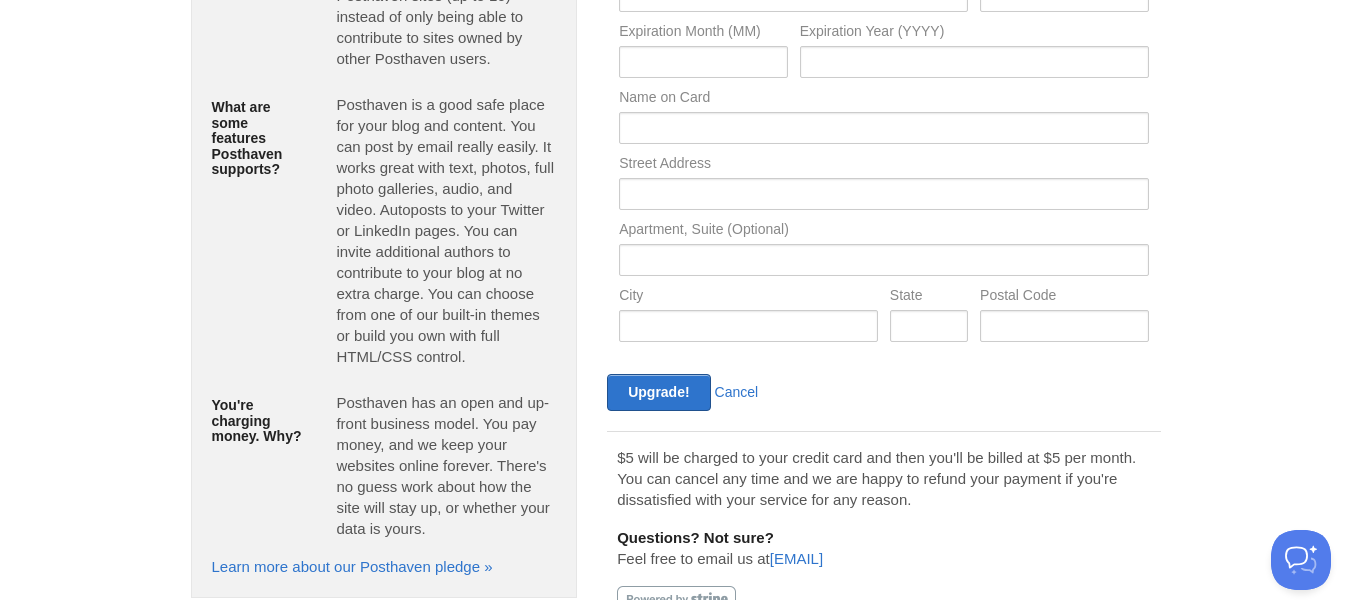 scroll, scrollTop: 275, scrollLeft: 0, axis: vertical 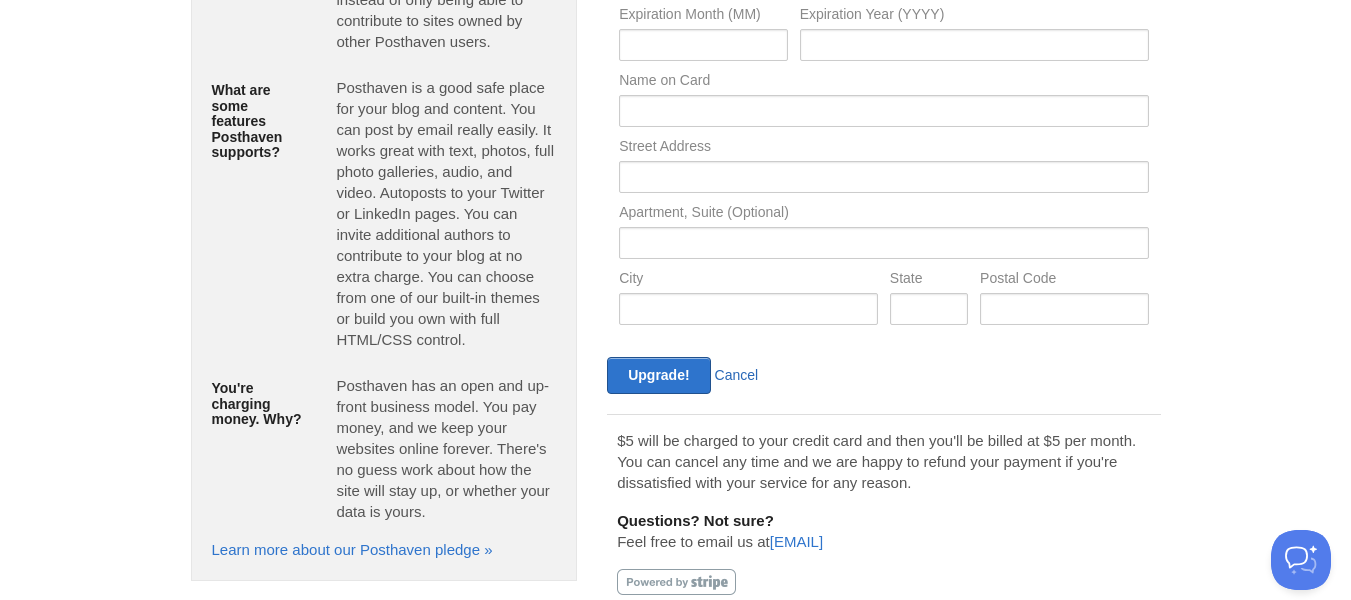 click on "Cancel" at bounding box center (737, 375) 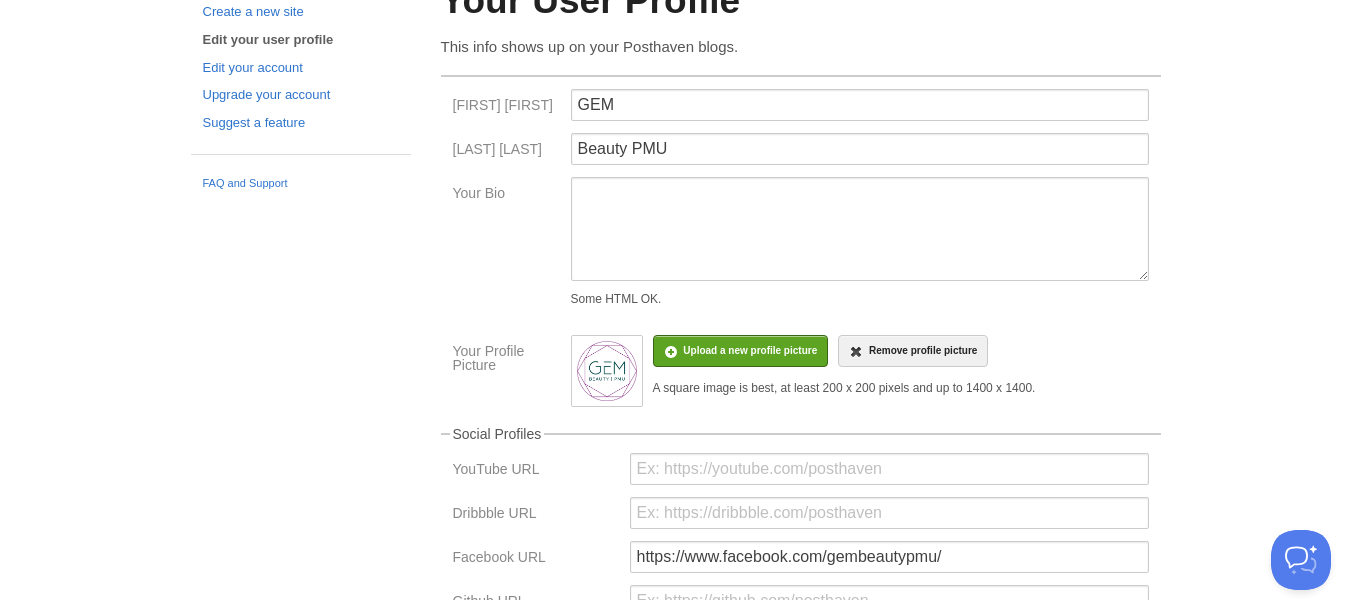 scroll, scrollTop: 0, scrollLeft: 0, axis: both 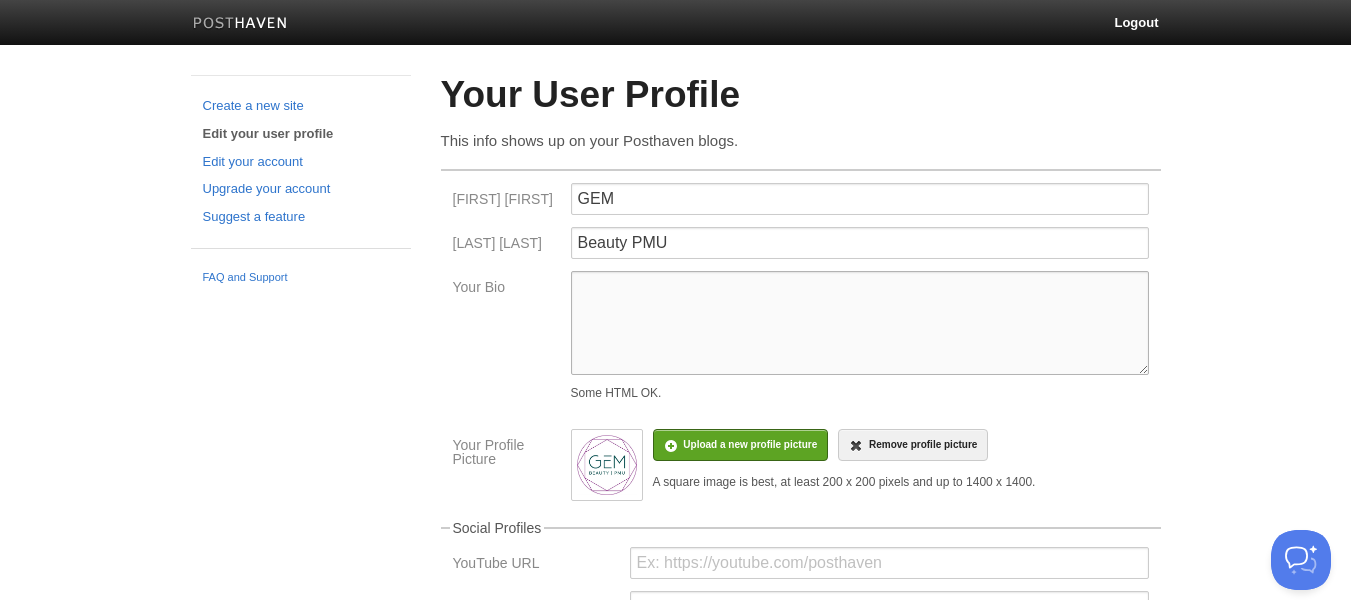 click on "Your Bio" at bounding box center [860, 323] 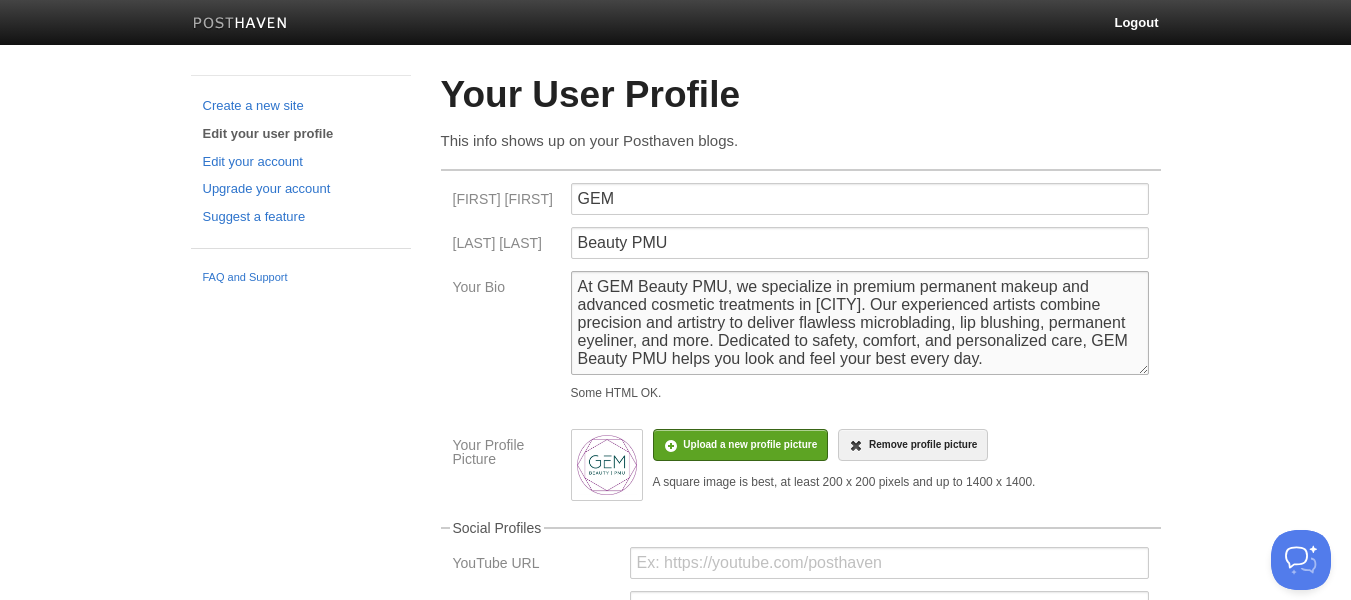 type on "At GEM Beauty PMU, we specialize in premium permanent makeup and advanced cosmetic treatments in [CITY]. Our experienced artists combine precision and artistry to deliver flawless microblading, lip blushing, permanent eyeliner, and more. Dedicated to safety, comfort, and personalized care, GEM Beauty PMU helps you look and feel your best every day." 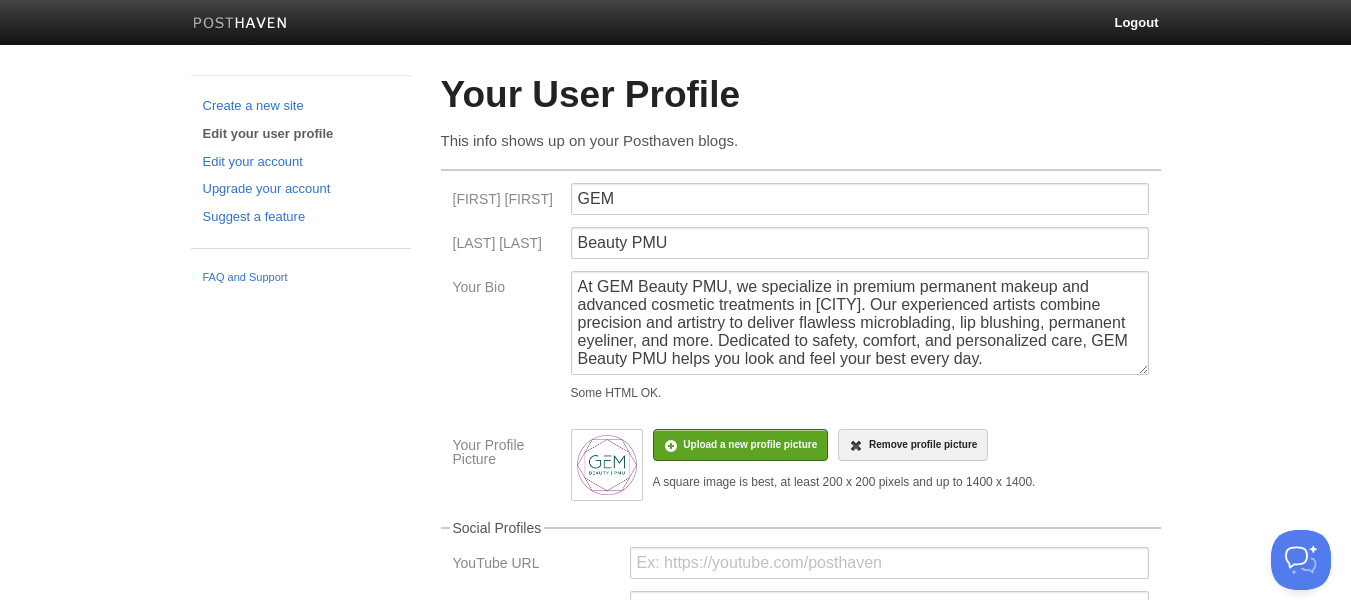 click on "[FIRST]
GEM
[LAST]
Beauty PMU
Your Bio
At GEM Beauty PMU, we specialize in premium permanent makeup and advanced cosmetic treatments in [CITY]. Our experienced artists combine precision and artistry to deliver flawless microblading, lip blushing, permanent eyeliner, and more. Dedicated to safety, comfort, and personalized care, GEM Beauty PMU helps you look and feel your best every day.
Some HTML OK.
Your Profile Picture
Upload a new profile picture
Remove profile picture
A square image is best, at least 200 x 200 pixels and up to 1400 x 1400." at bounding box center (801, 335) 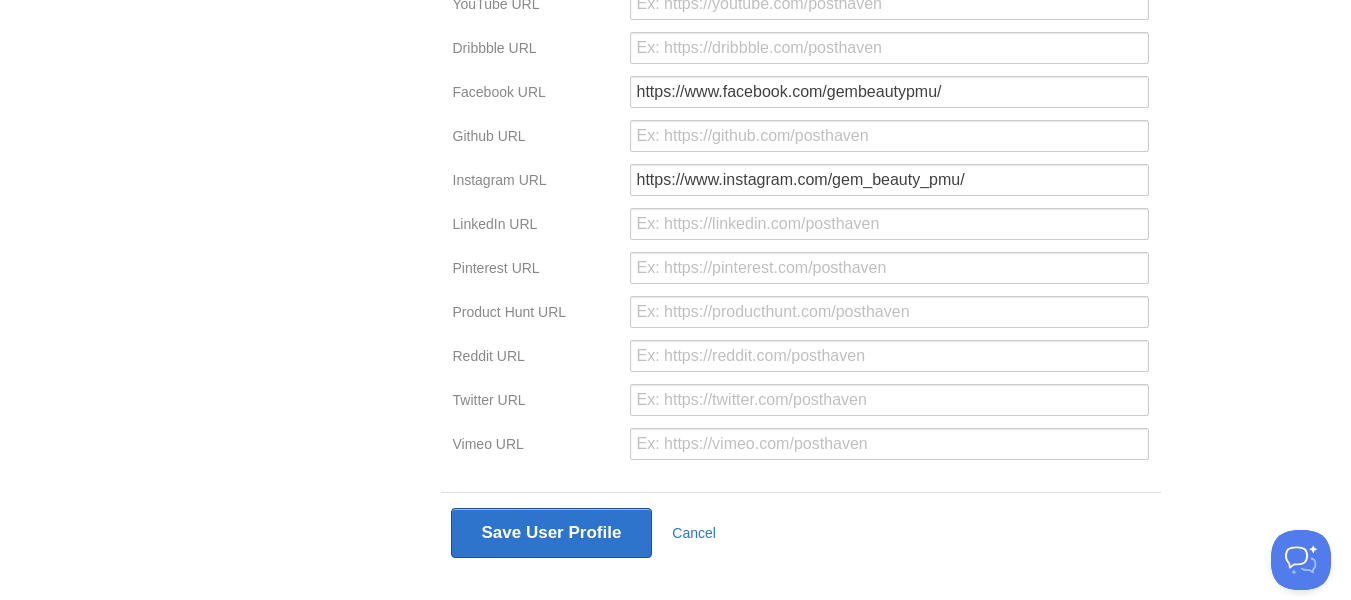 scroll, scrollTop: 591, scrollLeft: 0, axis: vertical 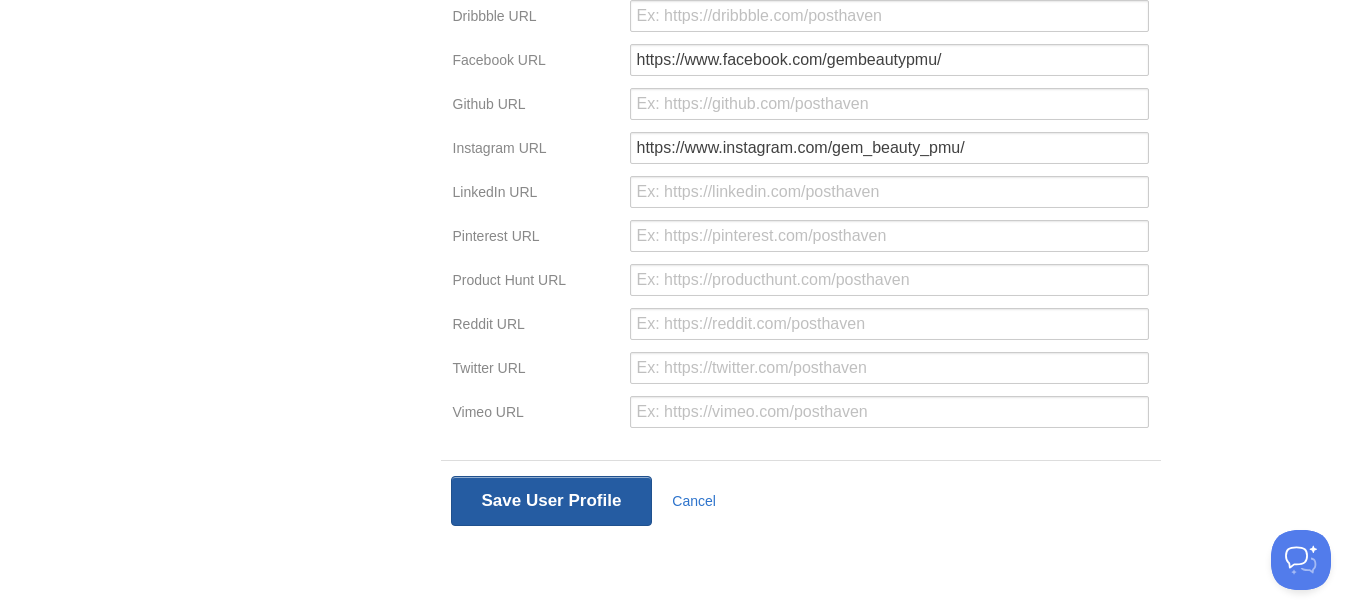 click on "Save User Profile" at bounding box center (552, 501) 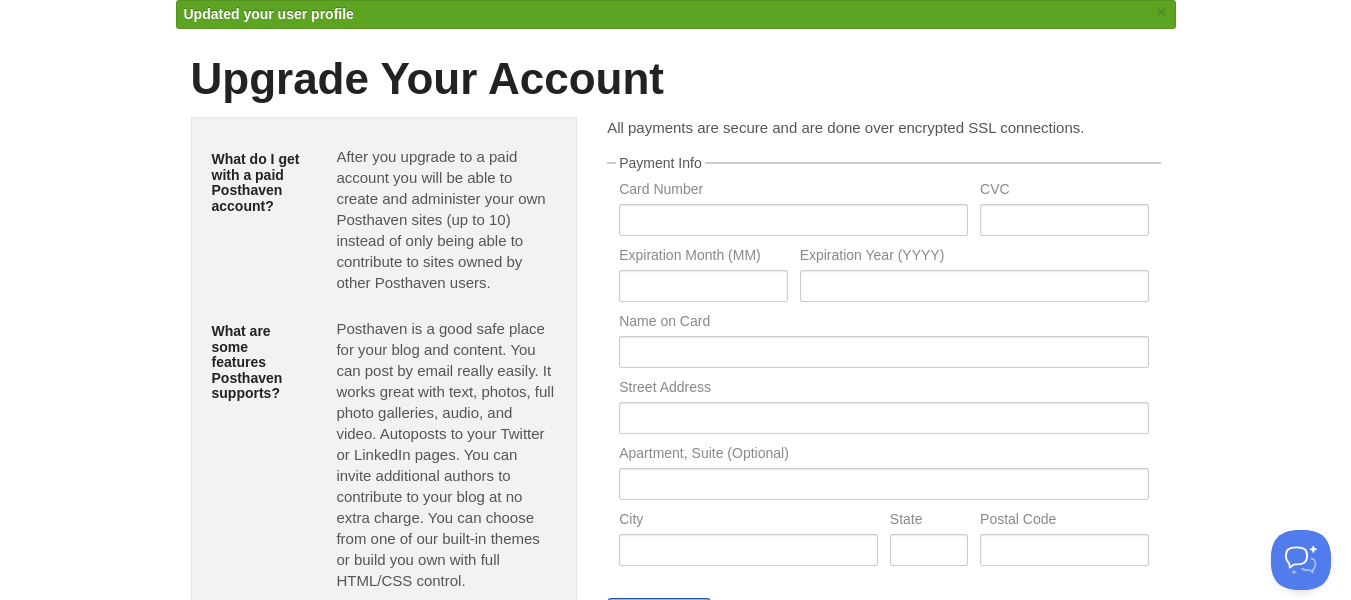 click on "All payments are secure and are done over encrypted SSL connections.
Payment Info
Card Number
CVC
Expiration Month (MM)
Expiration Year (YYYY)
Name on Card
Street Address
Apartment, Suite (Optional)
City
State
Postal Code
Upgrade!
Cancel
$5 will be charged to your credit card and then you'll be billed at $5 per month. You can
cancel any time and we are happy to refund your payment if you're dissatisfied with your
service for any reason." at bounding box center (883, 483) 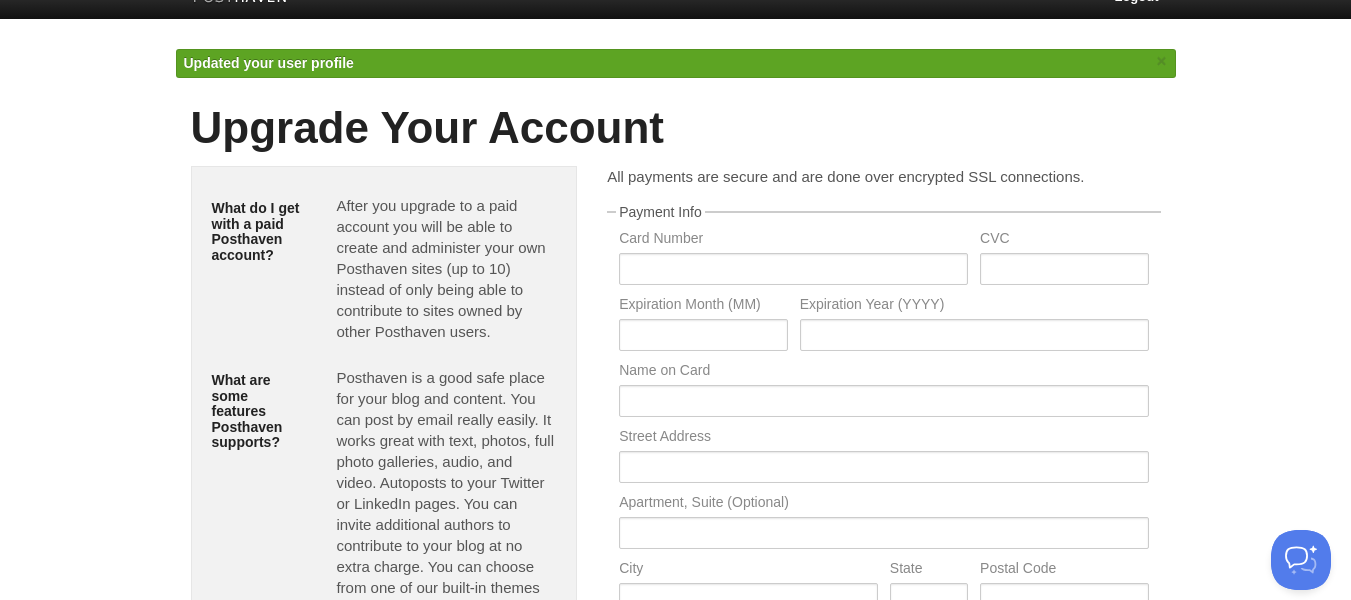 scroll, scrollTop: 0, scrollLeft: 0, axis: both 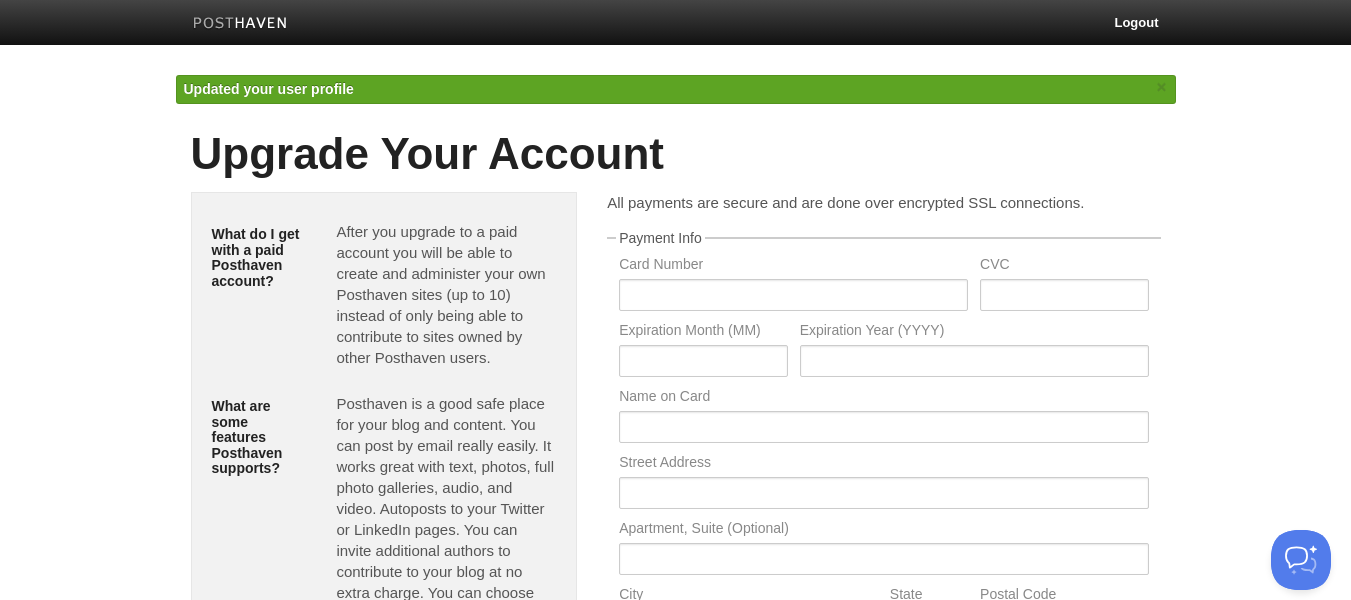 click at bounding box center [240, 25] 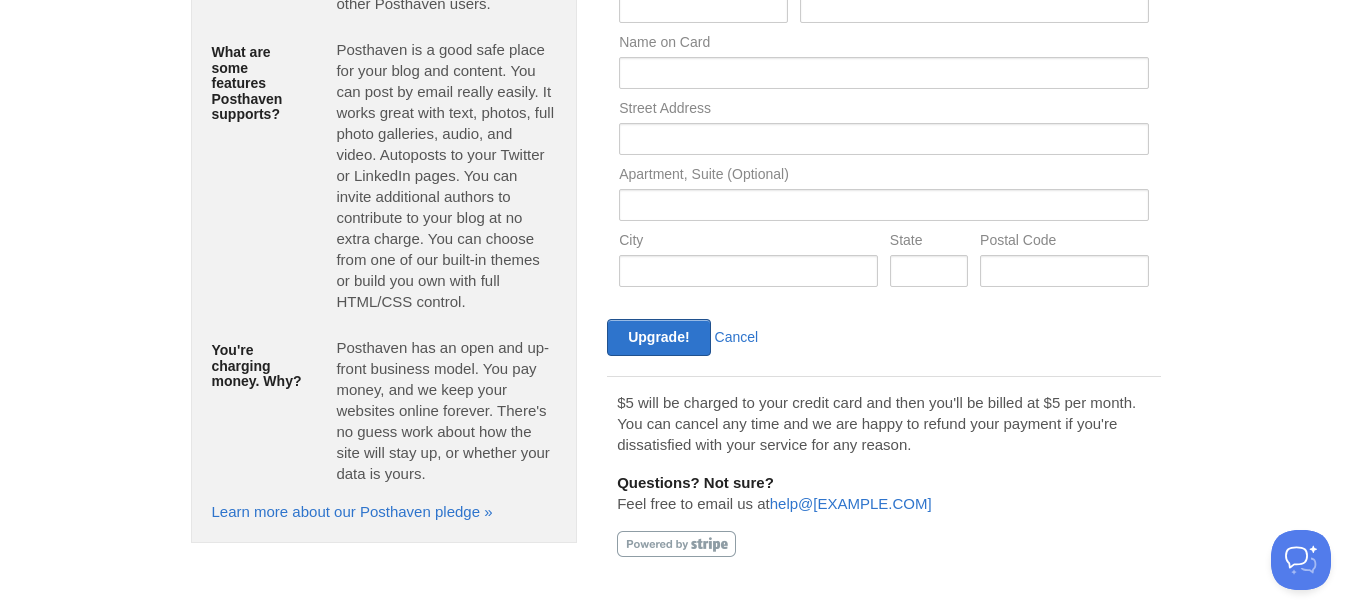 scroll, scrollTop: 325, scrollLeft: 0, axis: vertical 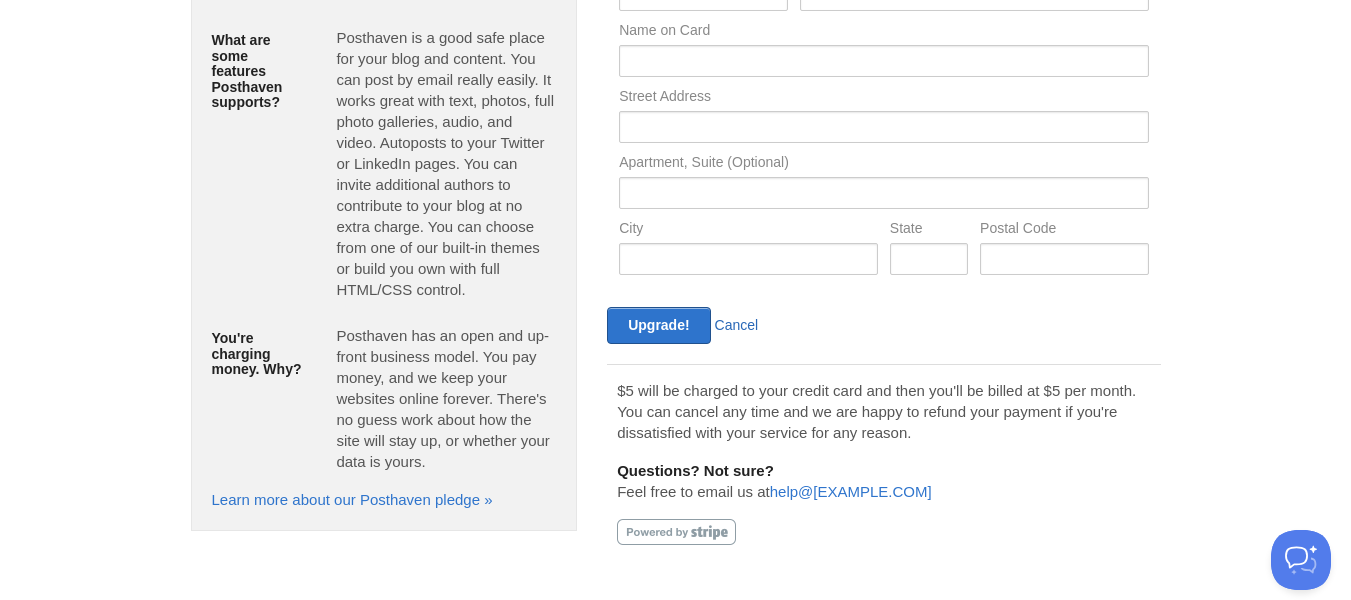 click on "Cancel" at bounding box center (737, 325) 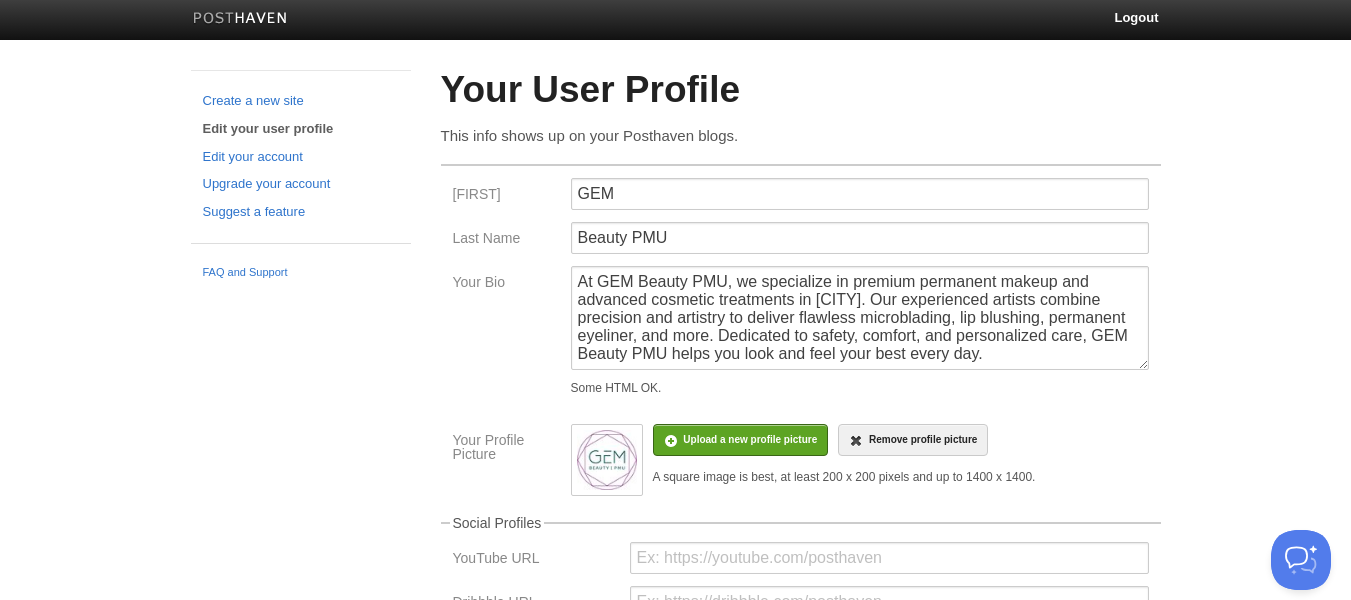 scroll, scrollTop: 0, scrollLeft: 0, axis: both 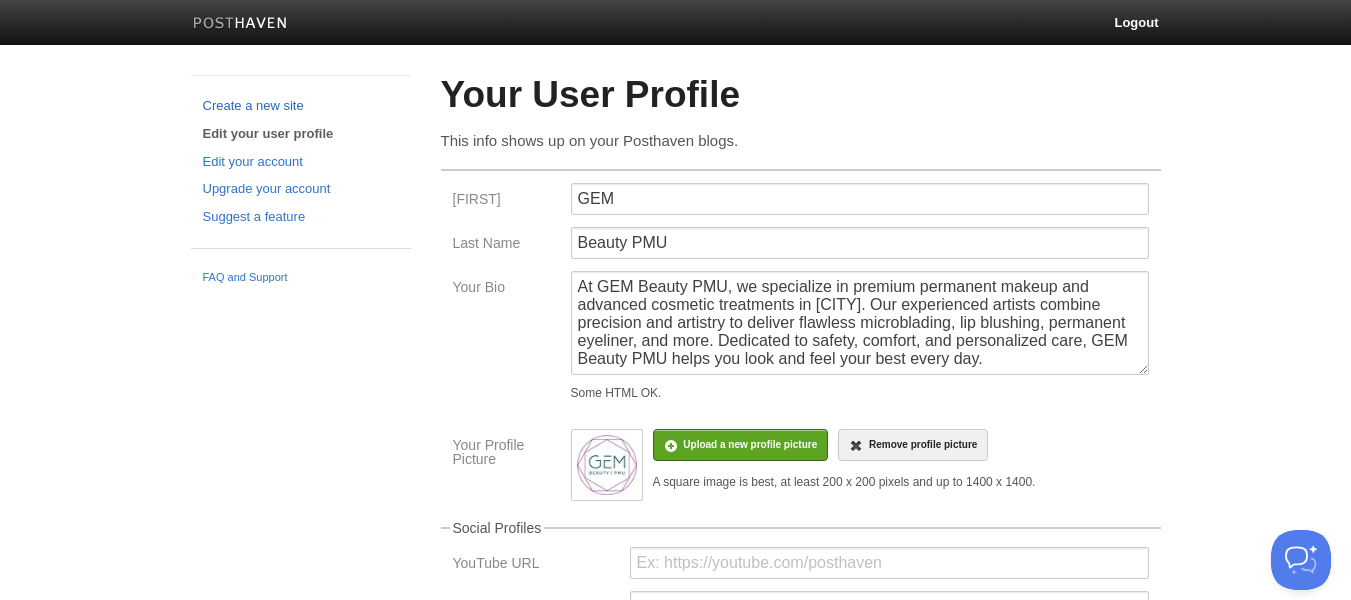 click on "Create a new site" at bounding box center (301, 106) 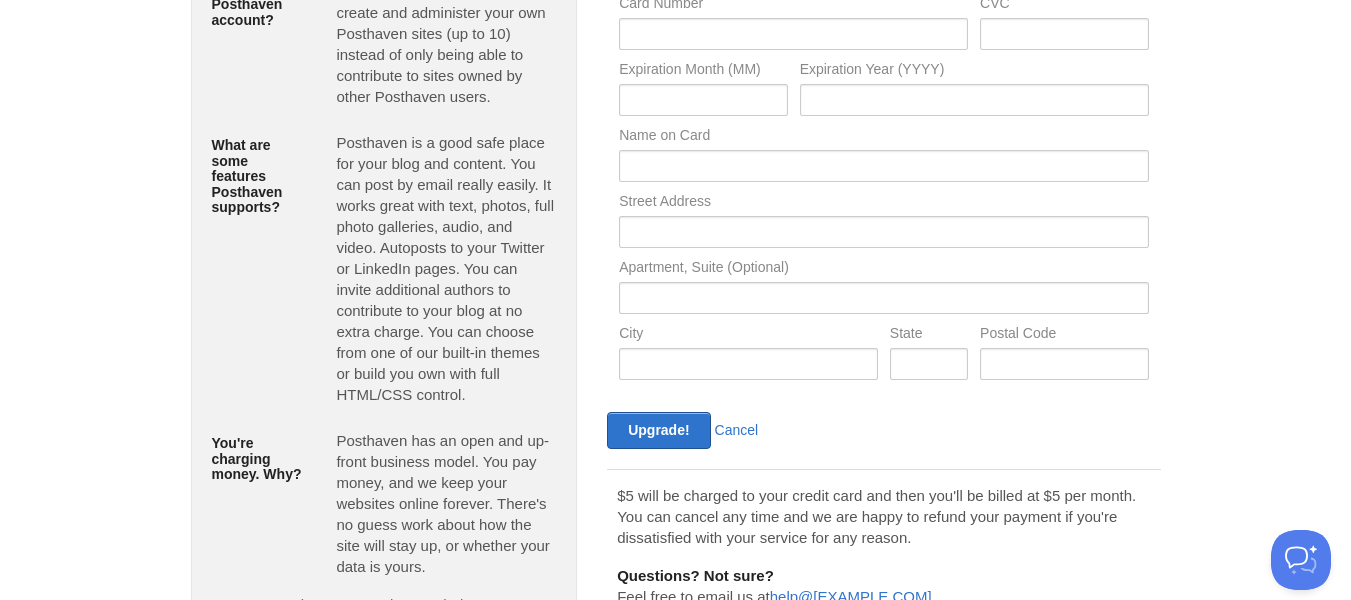 scroll, scrollTop: 0, scrollLeft: 0, axis: both 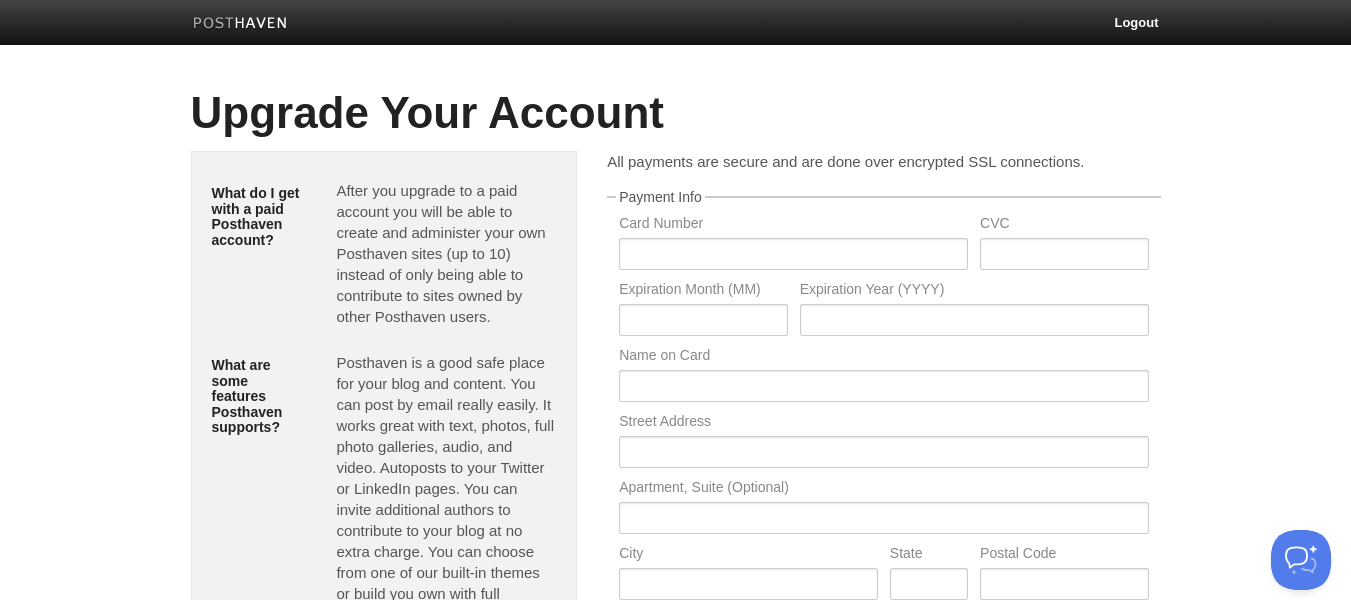 click at bounding box center (240, 25) 